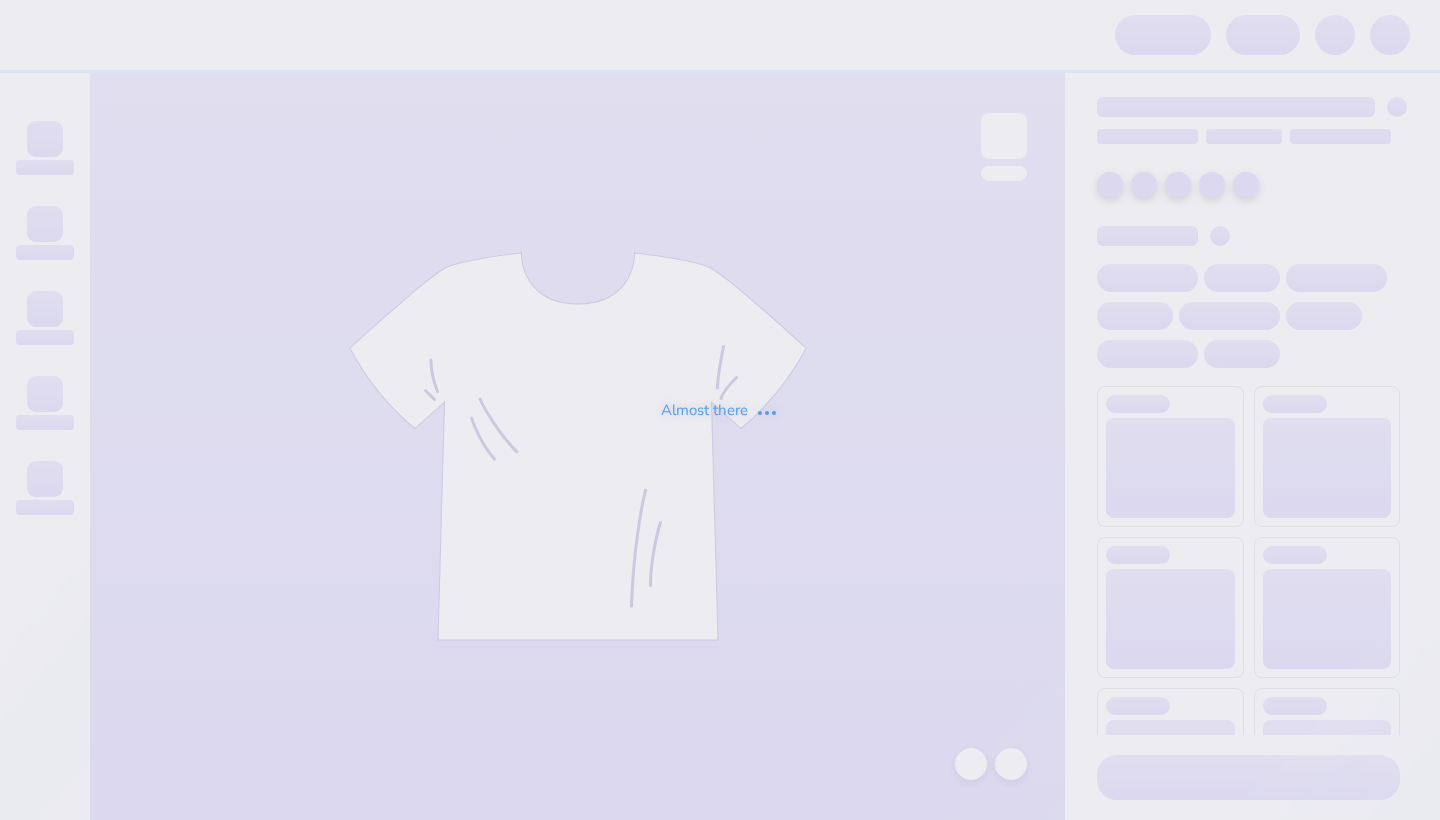 scroll, scrollTop: 0, scrollLeft: 0, axis: both 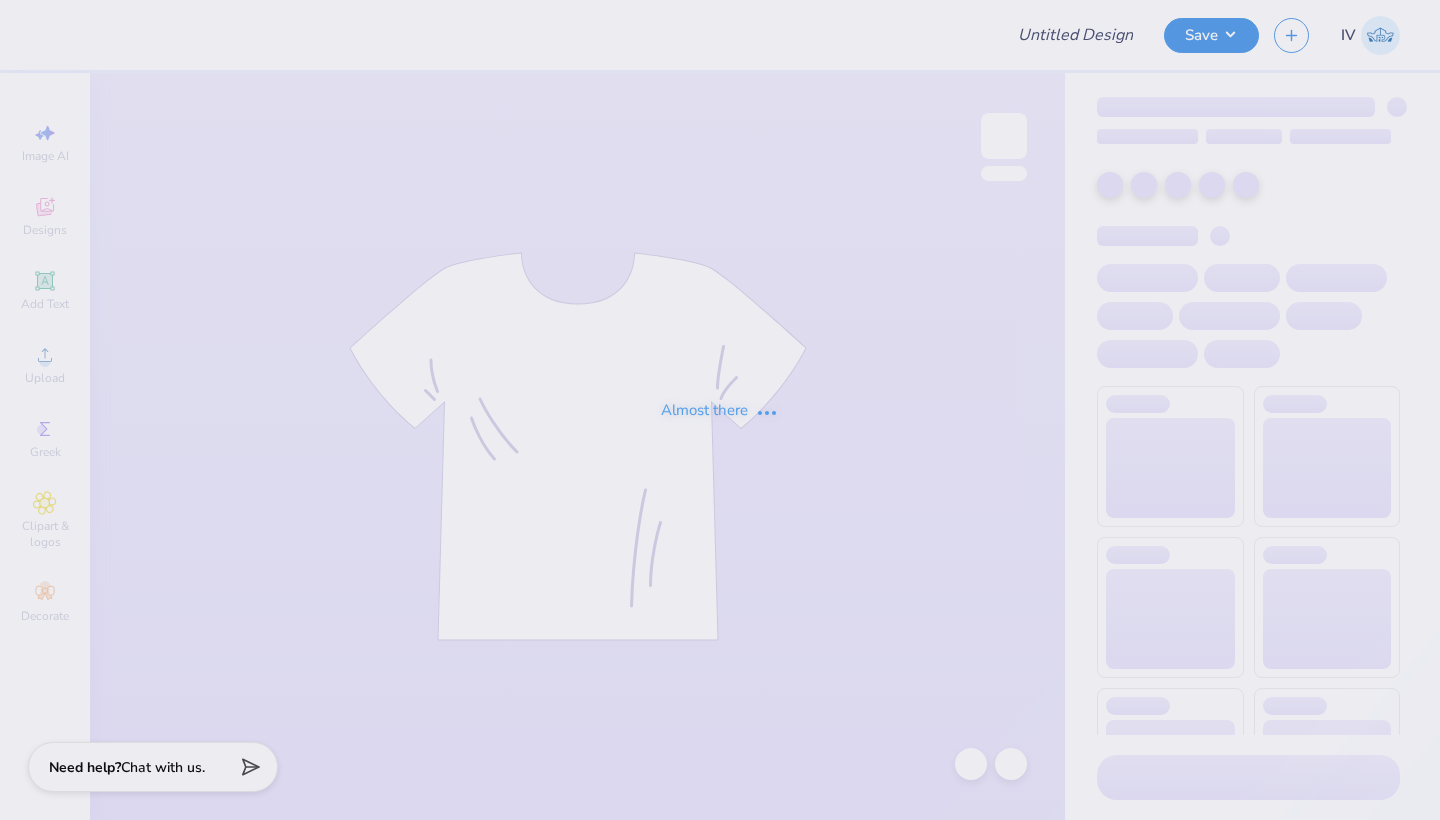 type on "CGH Merch!" 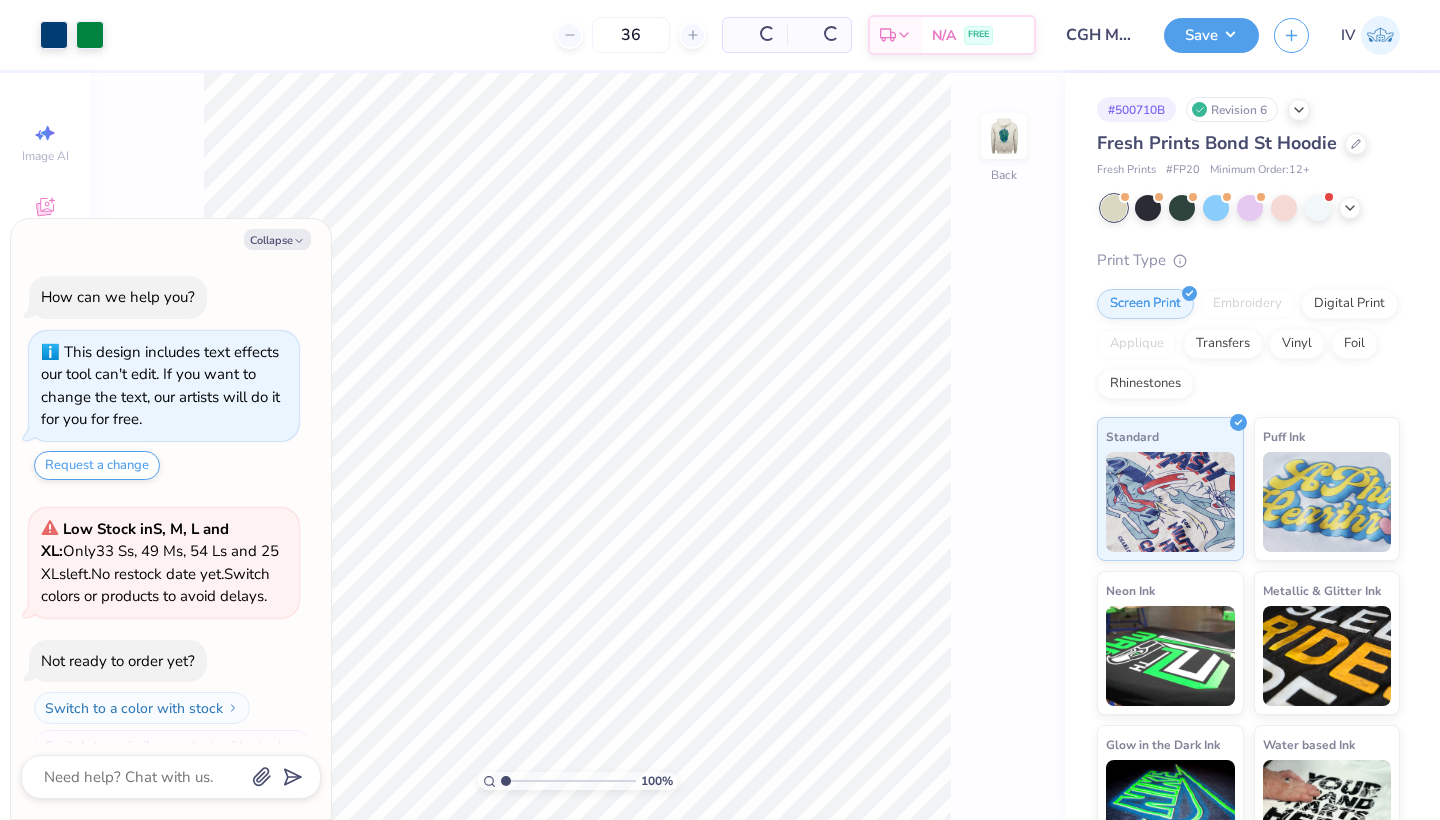 scroll, scrollTop: 28, scrollLeft: 0, axis: vertical 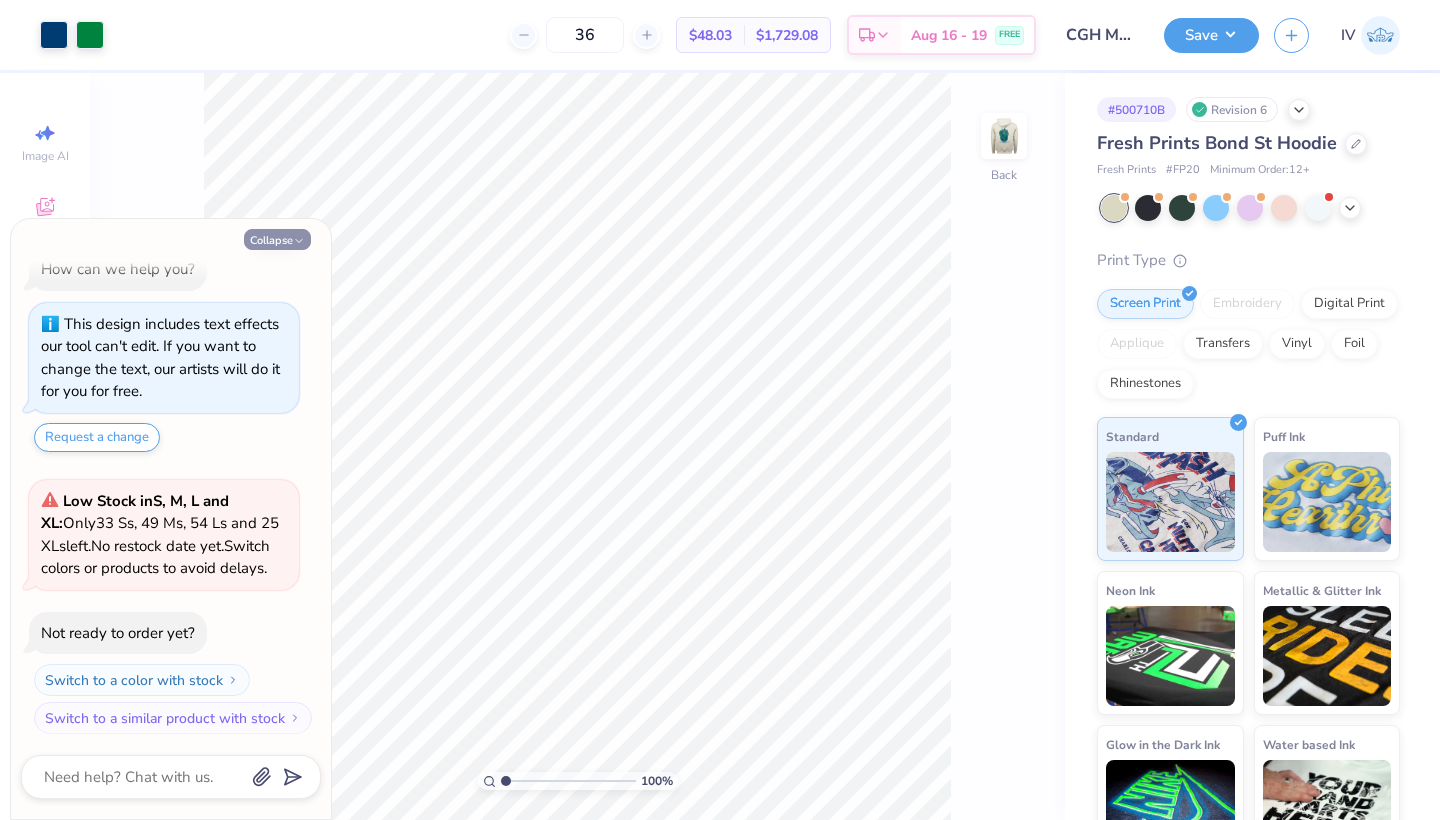 click 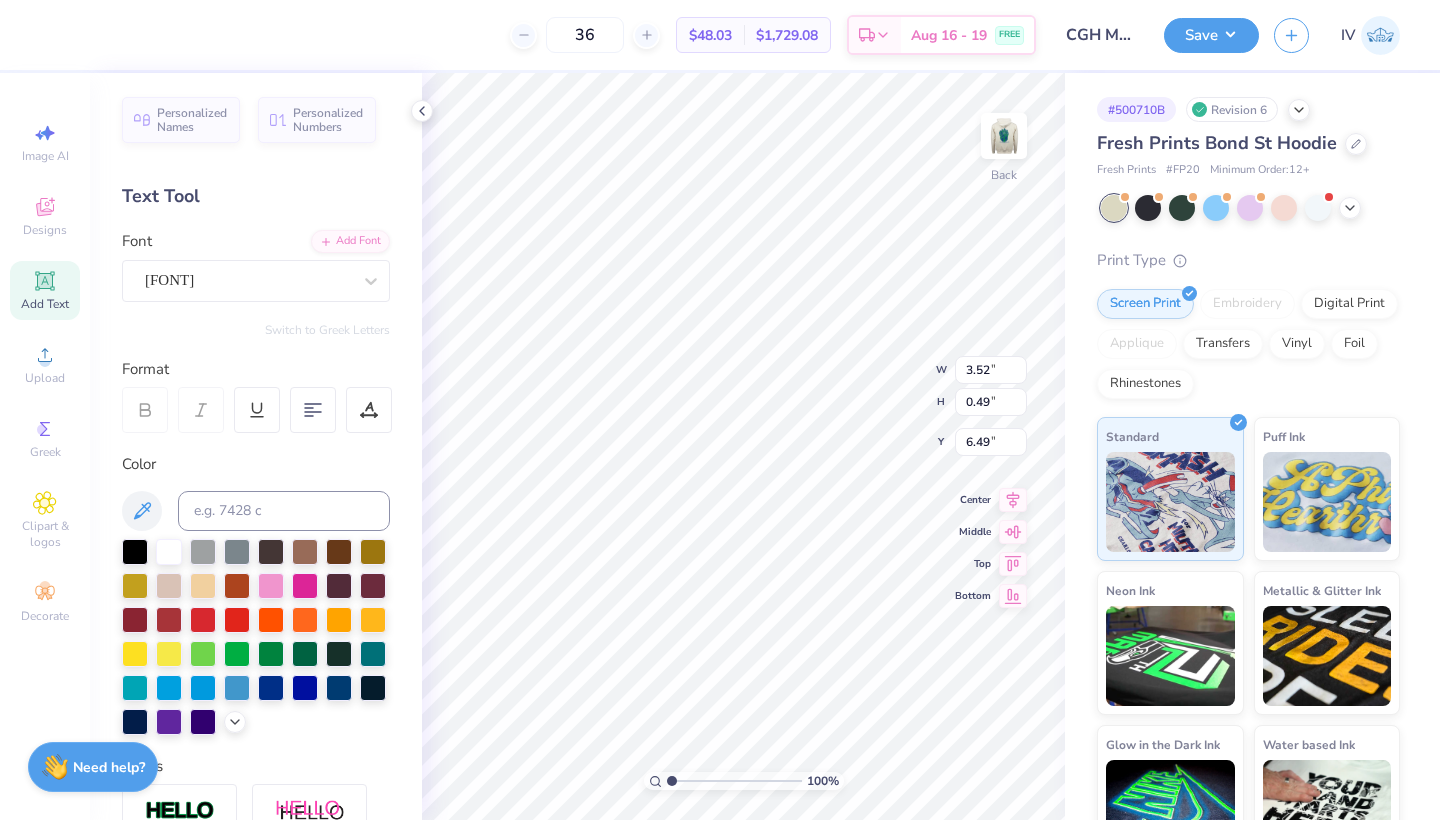 type on "2.93" 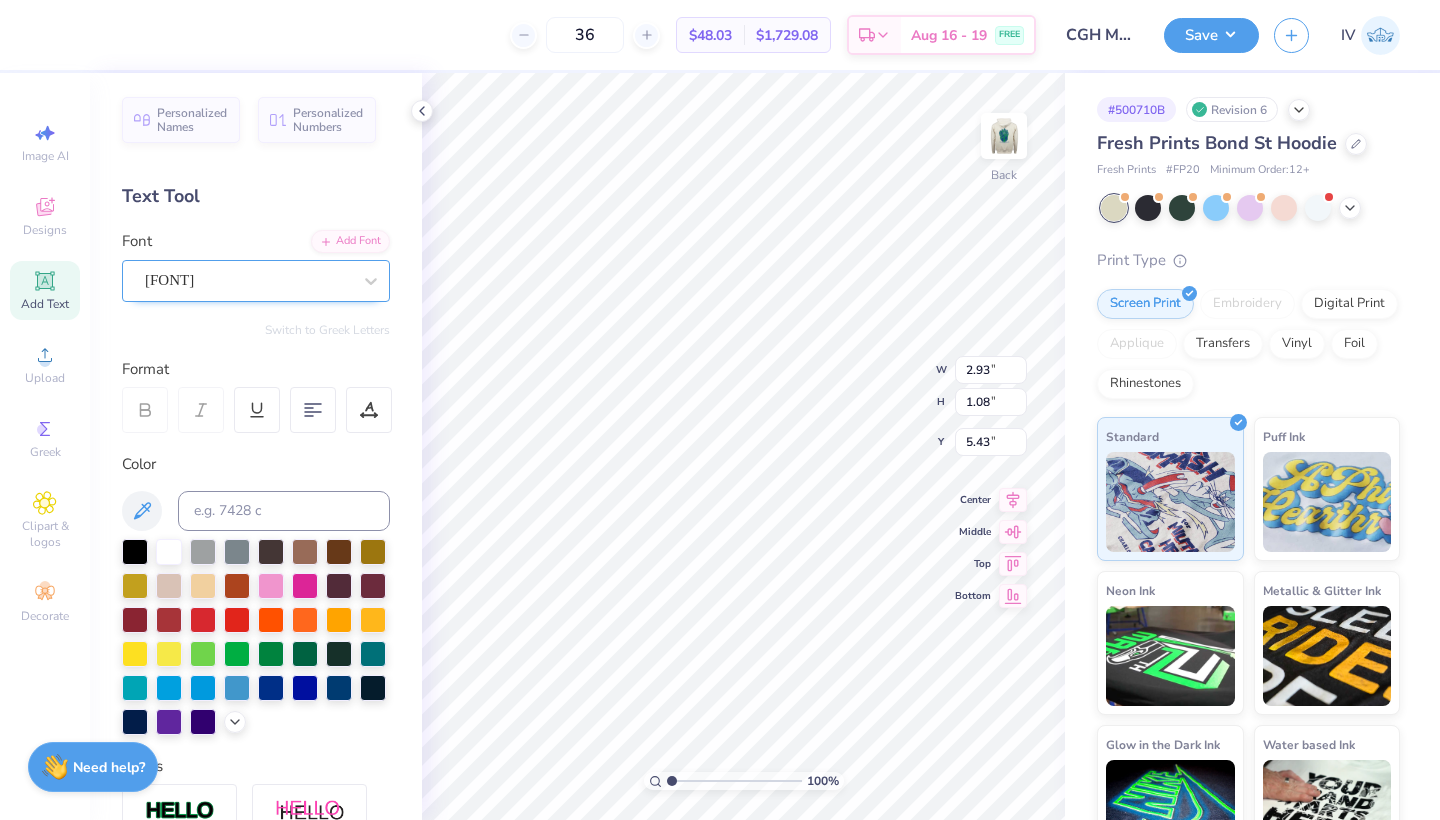 click on "[FONT]" at bounding box center [248, 280] 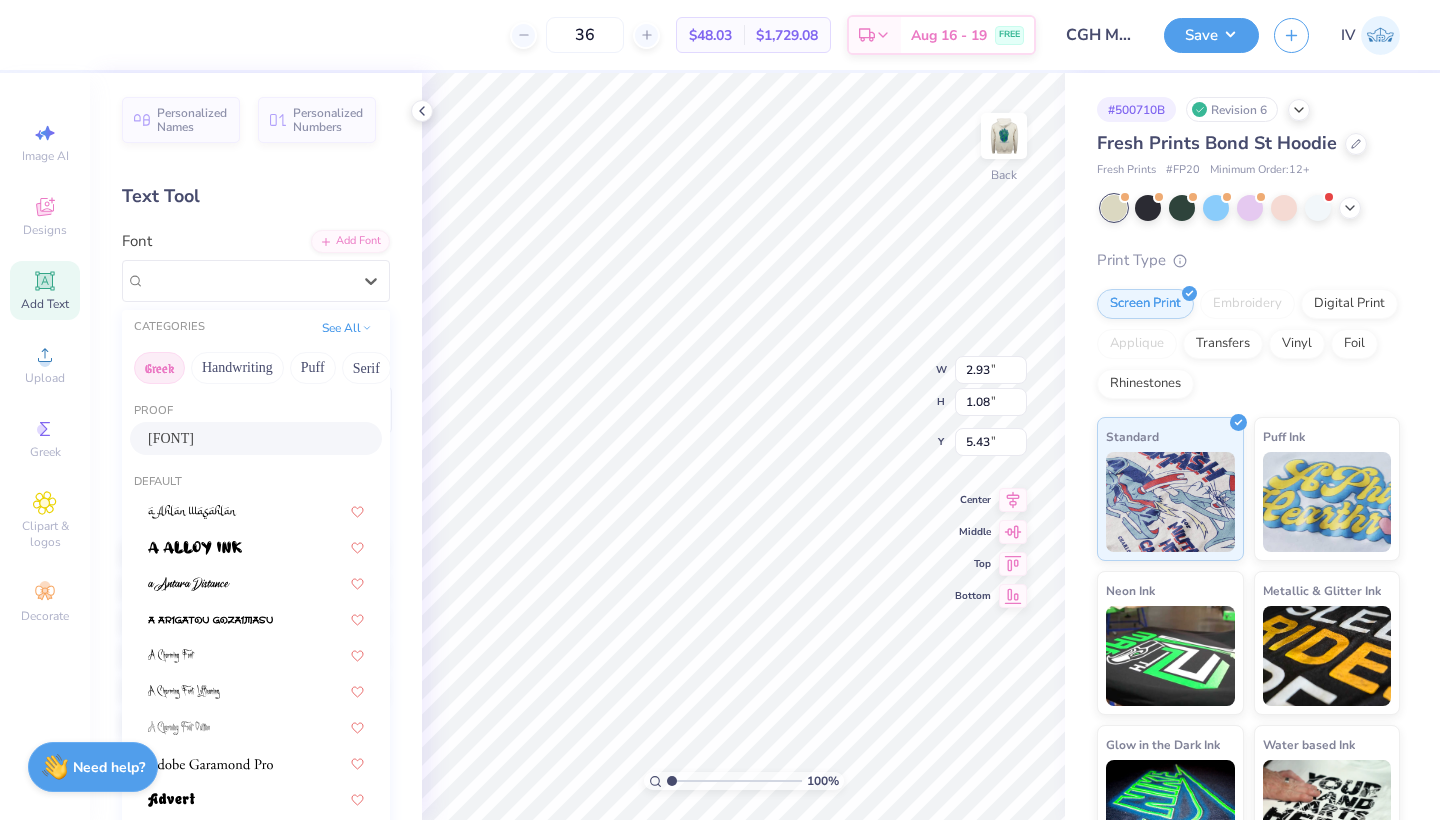 click on "Greek" at bounding box center [159, 368] 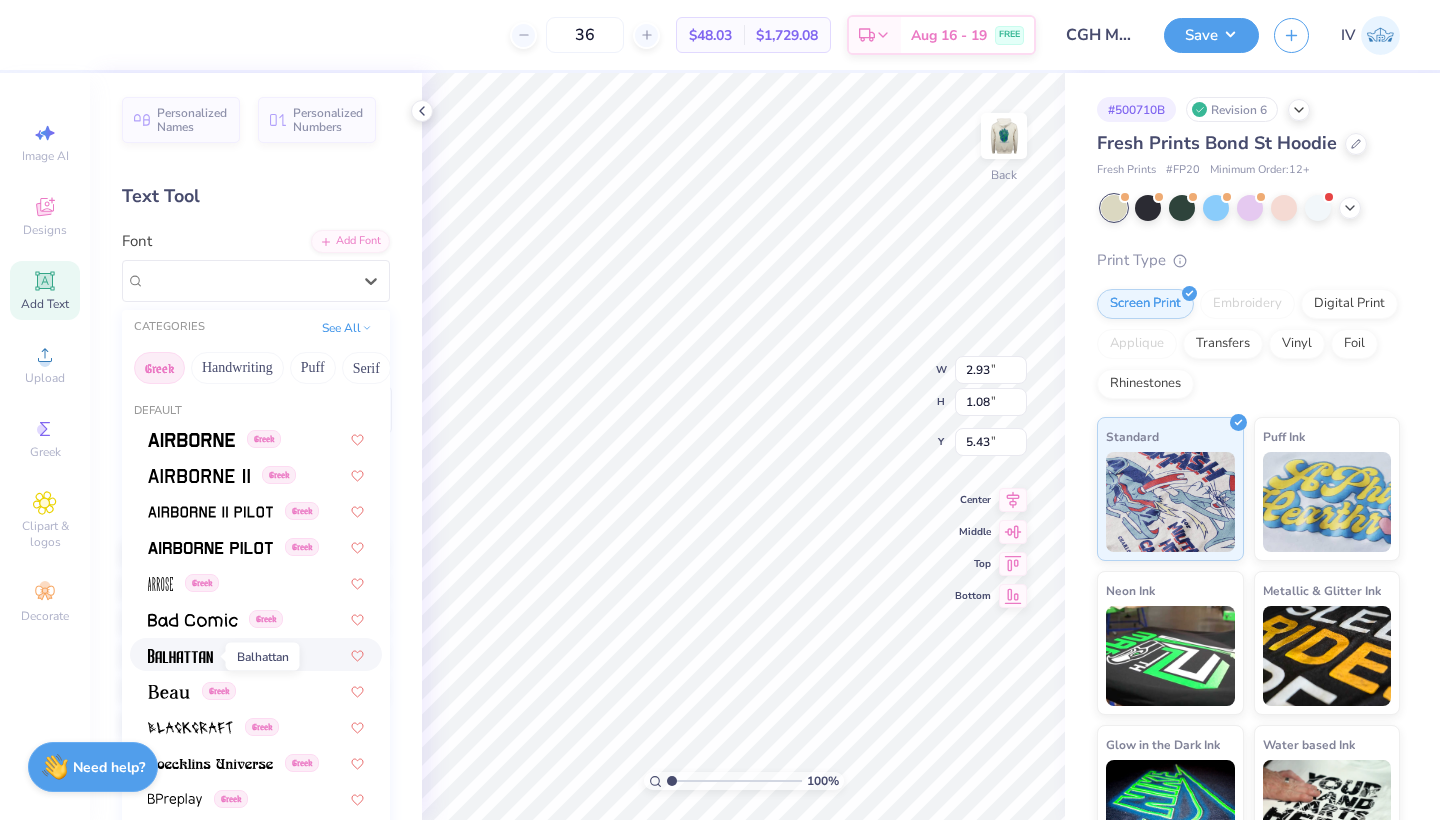 click at bounding box center (180, 656) 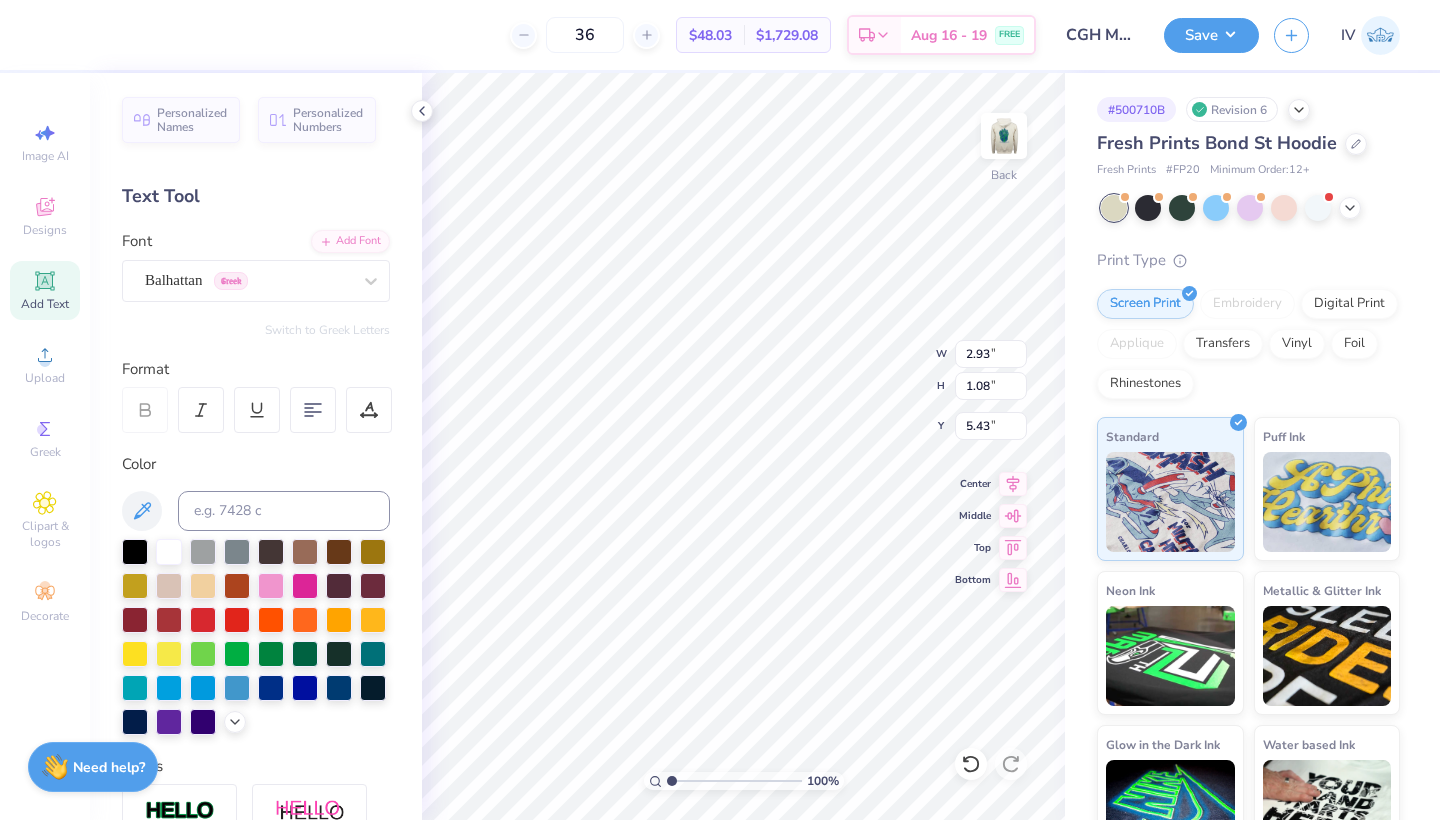 type on "1.43" 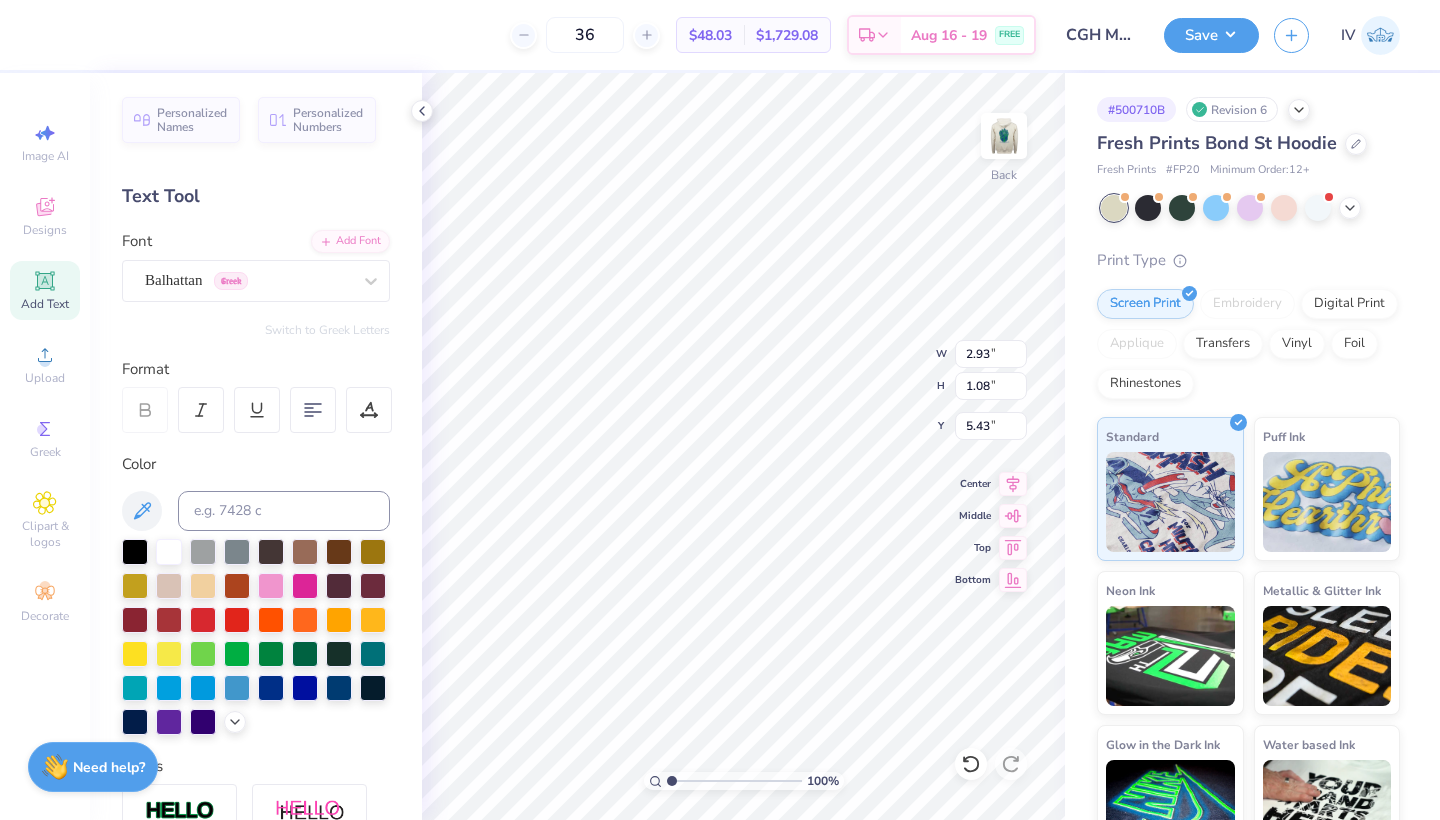 type on "5.51" 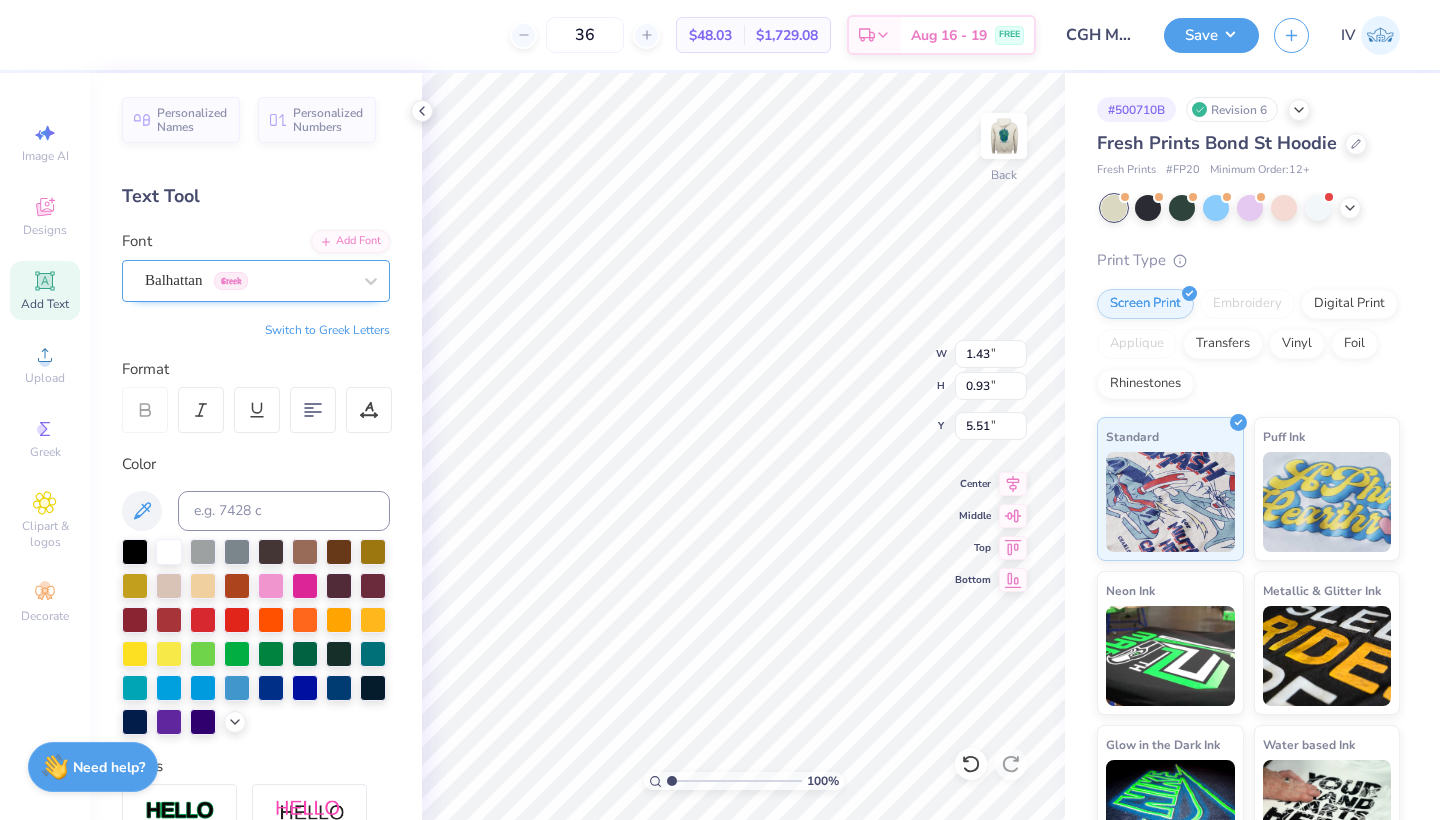 click on "[FONT] Greek" at bounding box center (248, 280) 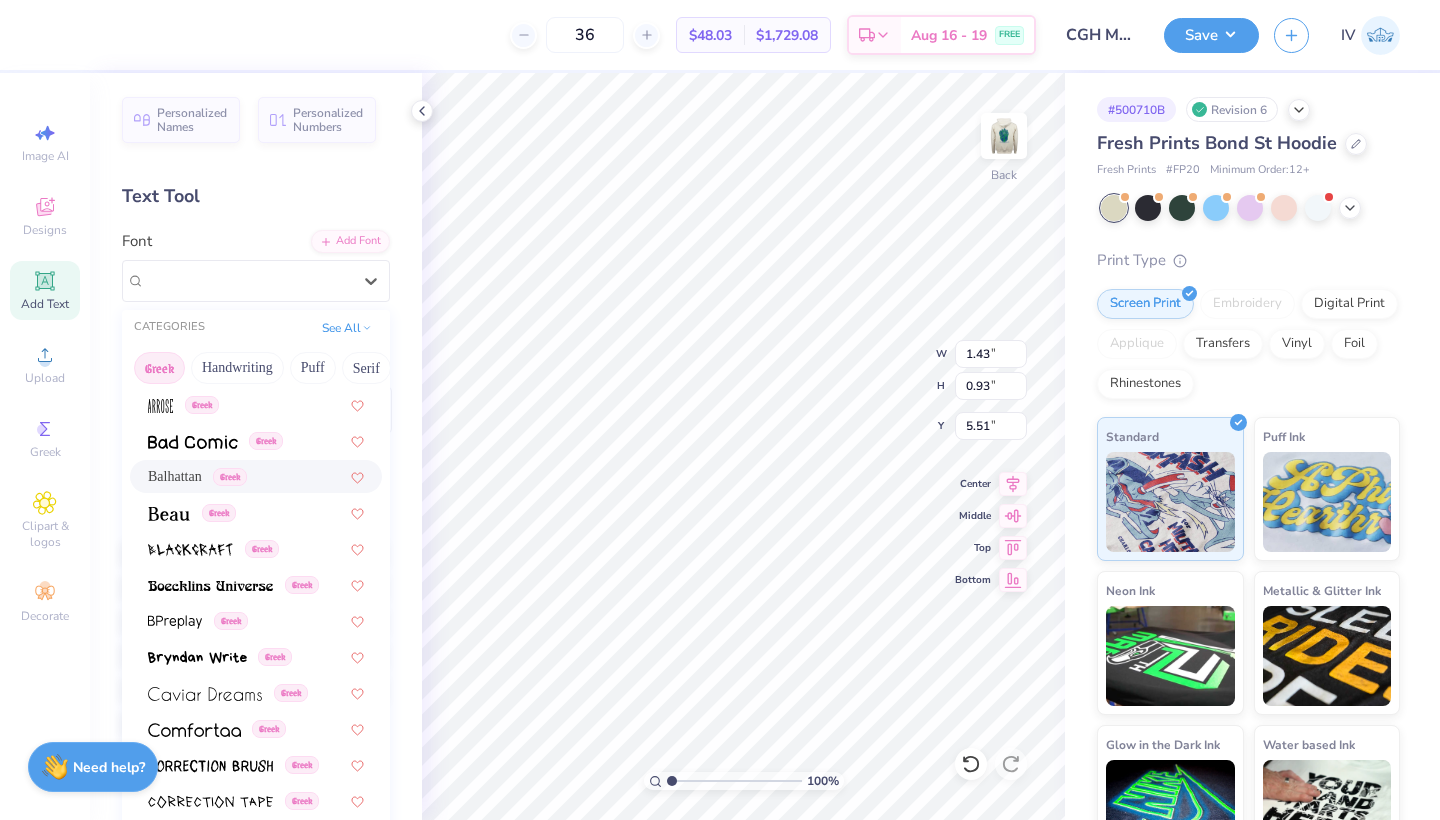 scroll, scrollTop: 181, scrollLeft: 0, axis: vertical 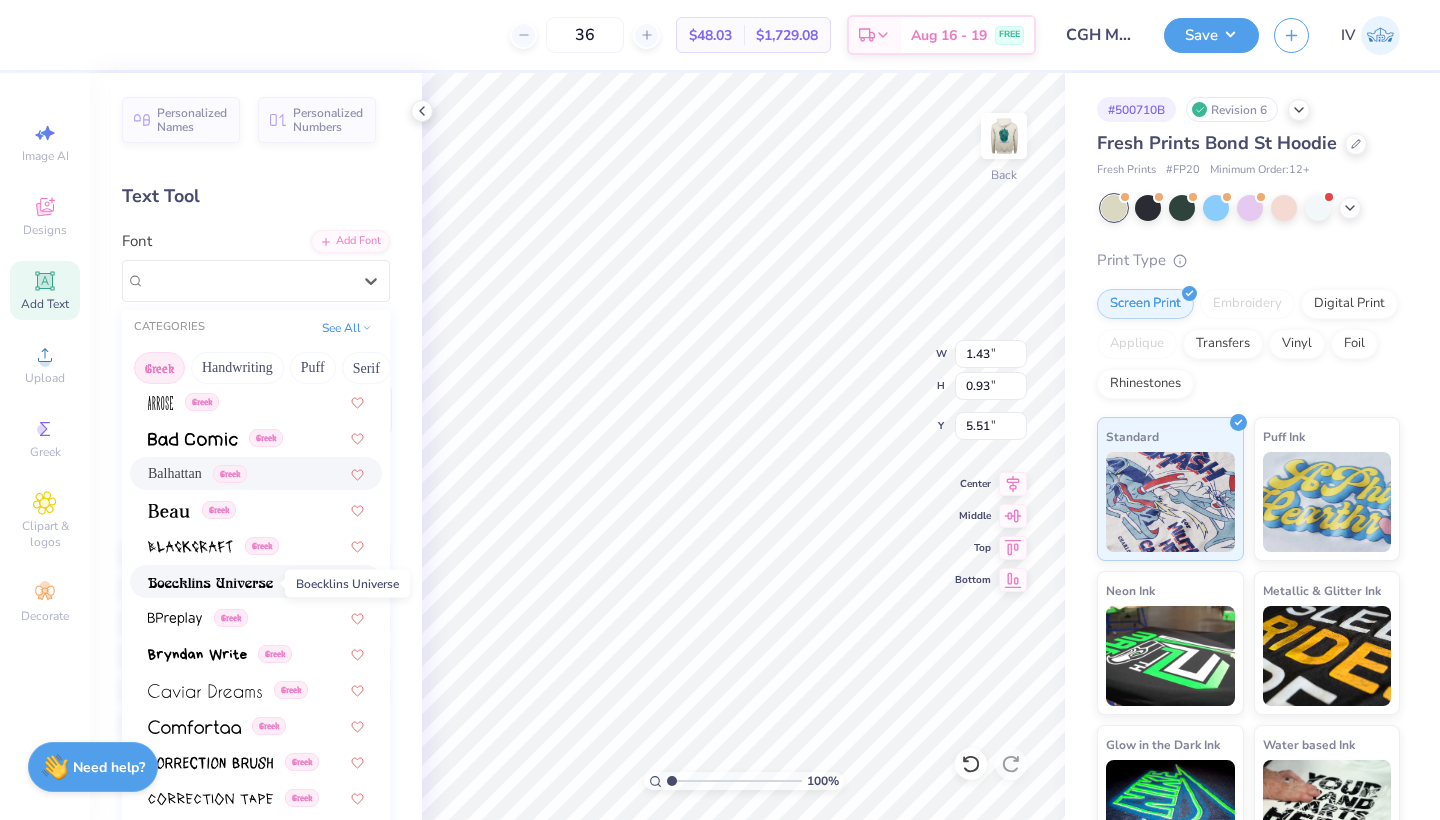 click at bounding box center (210, 583) 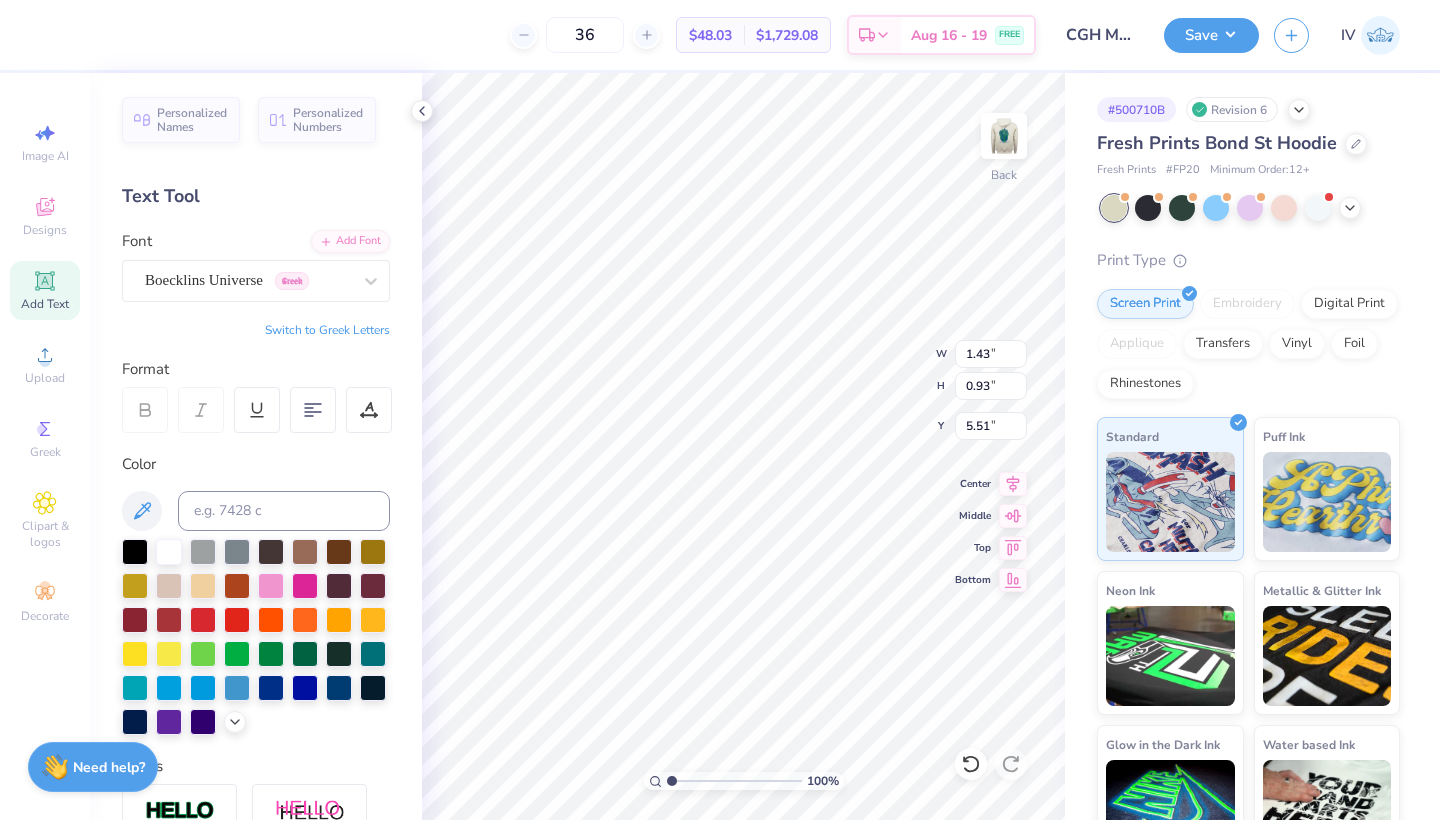 type on "2.16" 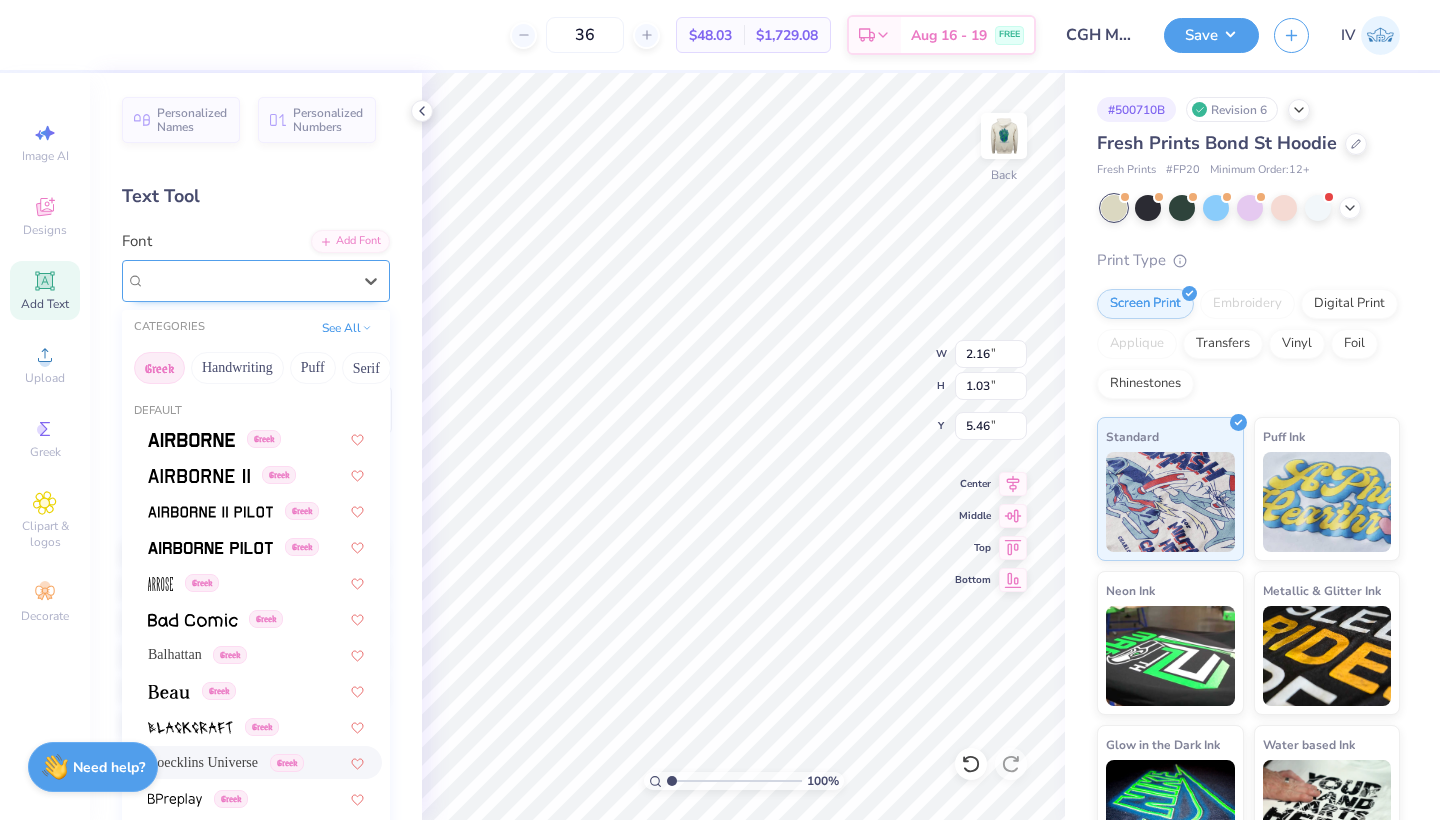 click on "Greek" at bounding box center [292, 281] 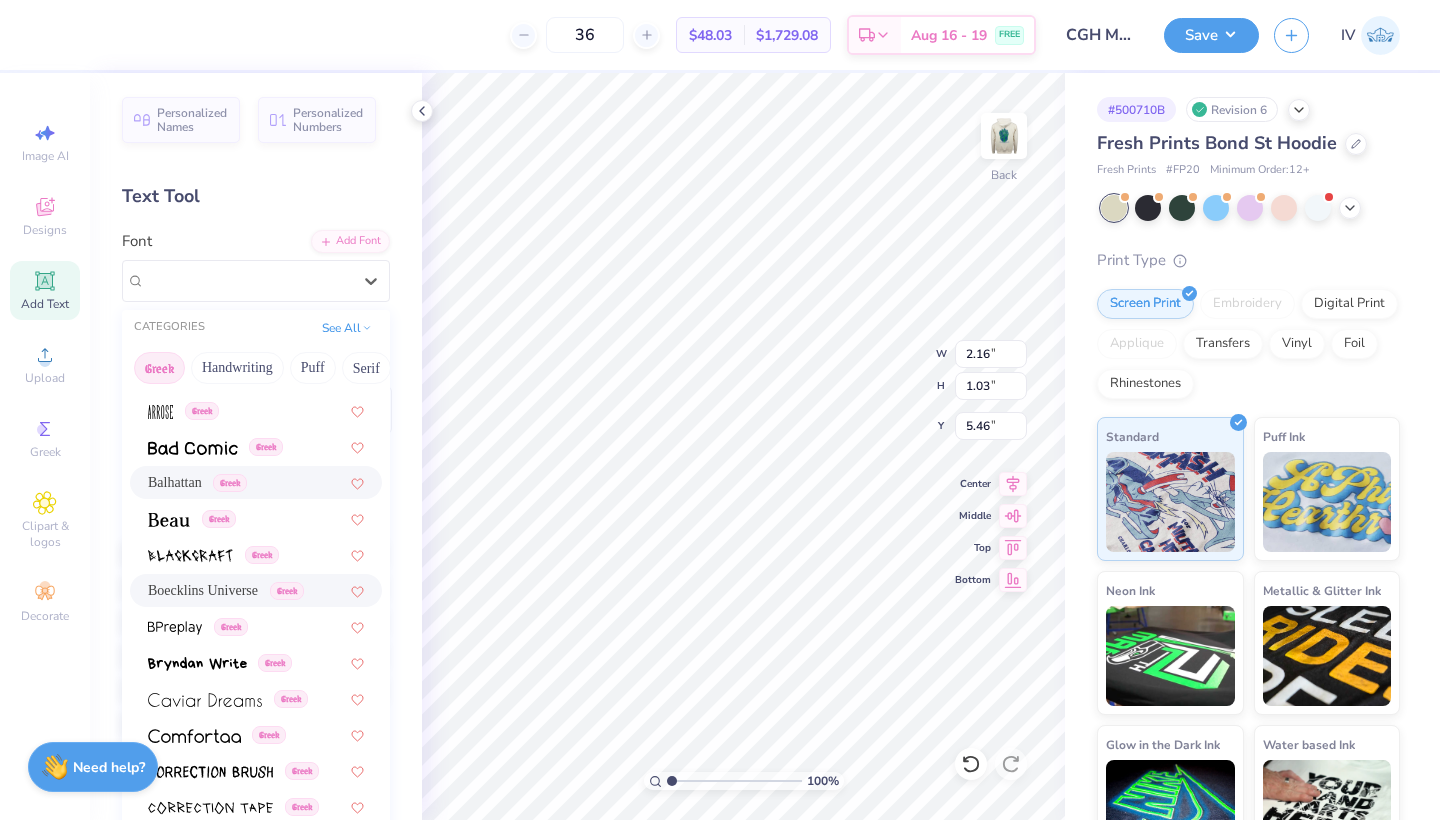 scroll, scrollTop: 201, scrollLeft: 0, axis: vertical 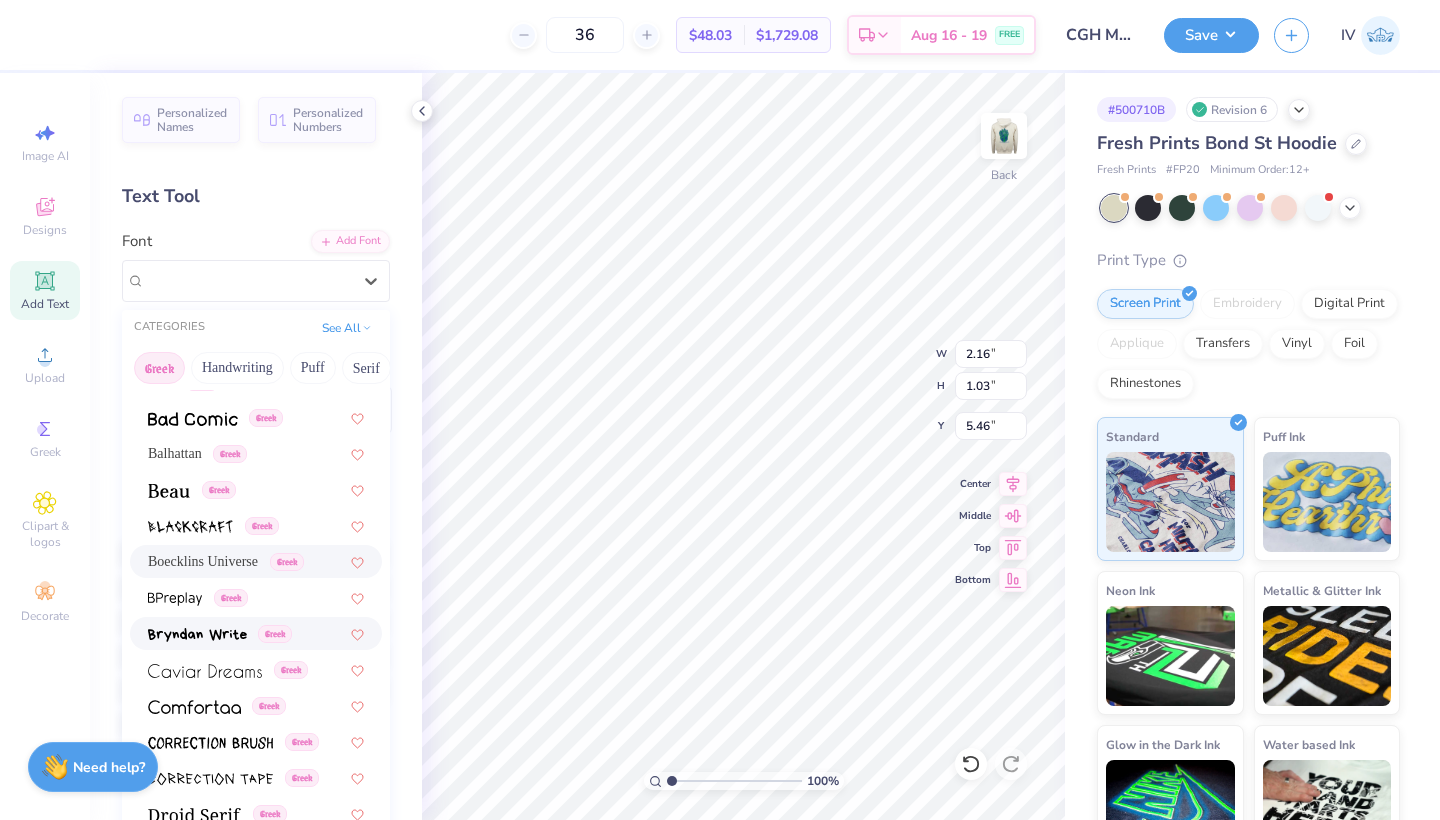 click at bounding box center [197, 635] 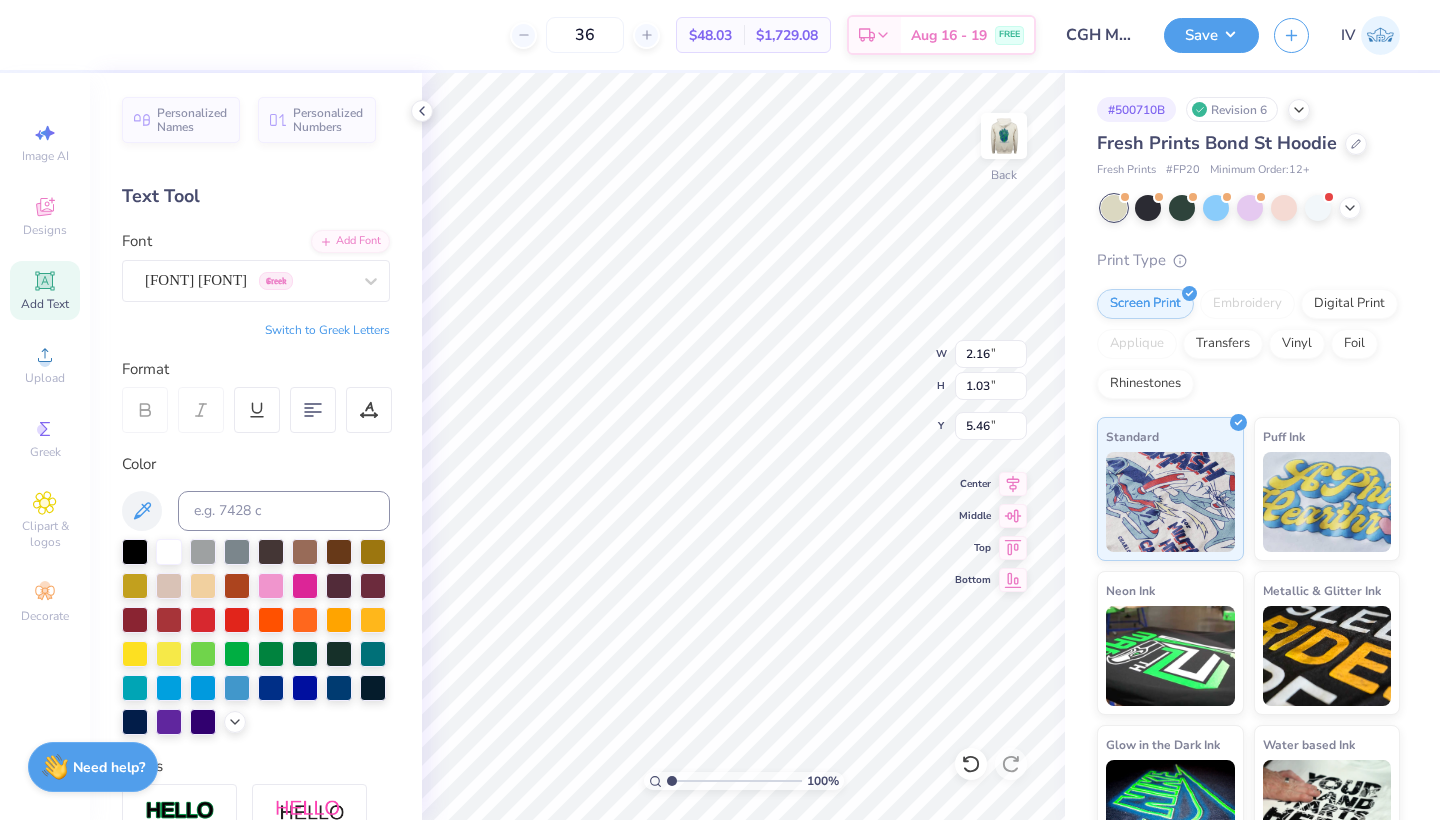 type on "1.97" 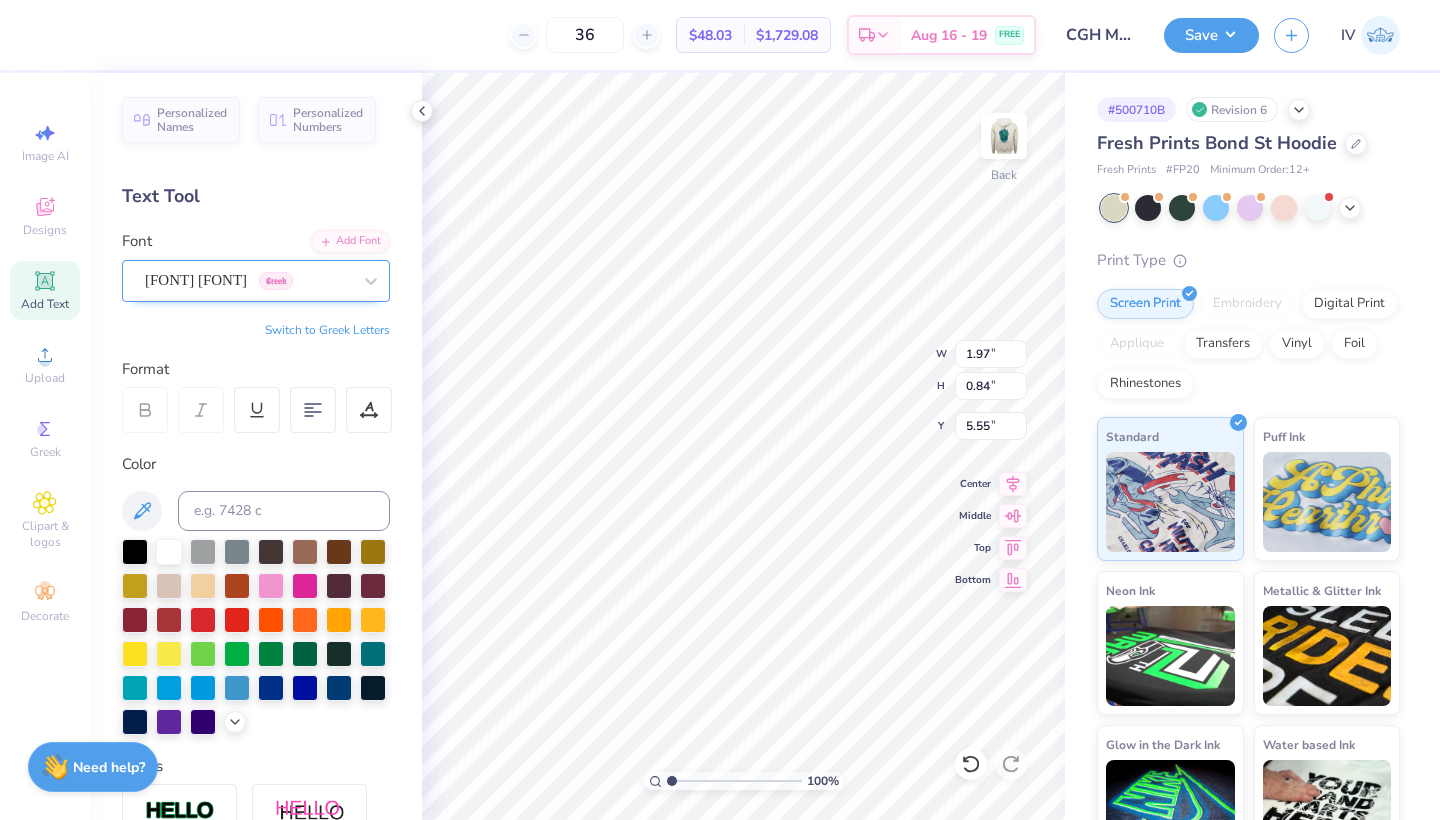click on "Bryndan Write Greek" at bounding box center [248, 280] 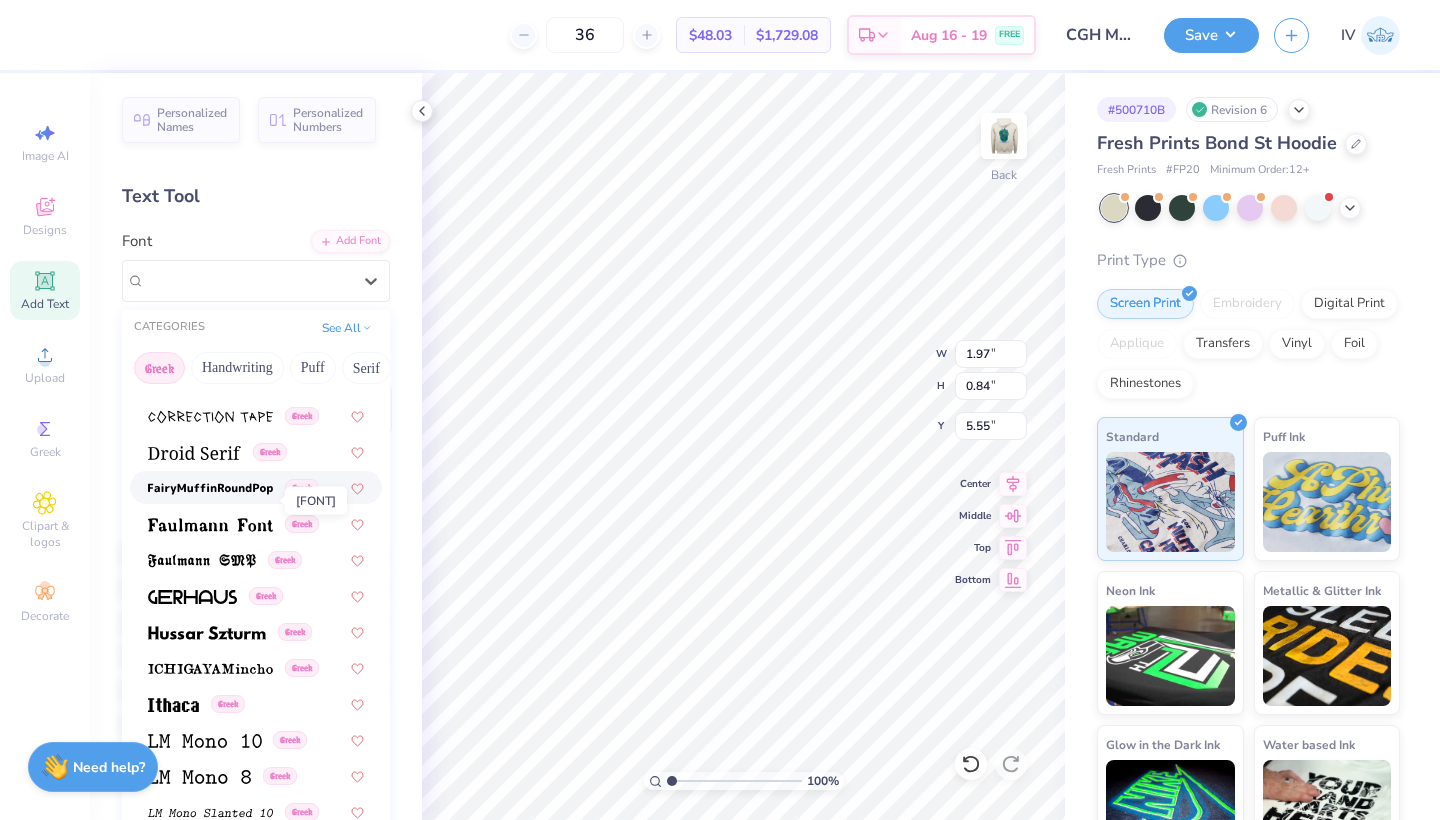 scroll, scrollTop: 569, scrollLeft: 0, axis: vertical 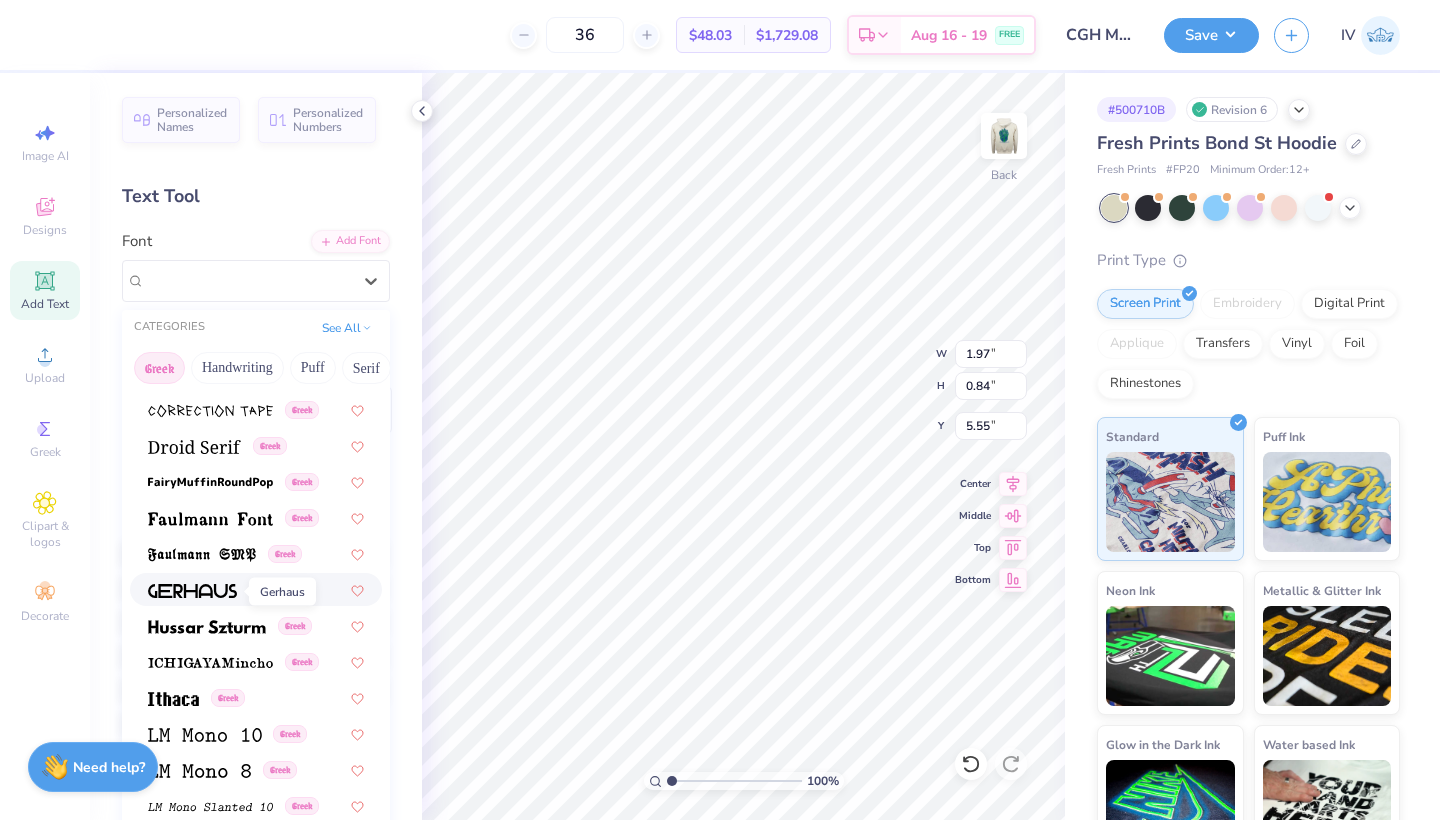 click at bounding box center [192, 591] 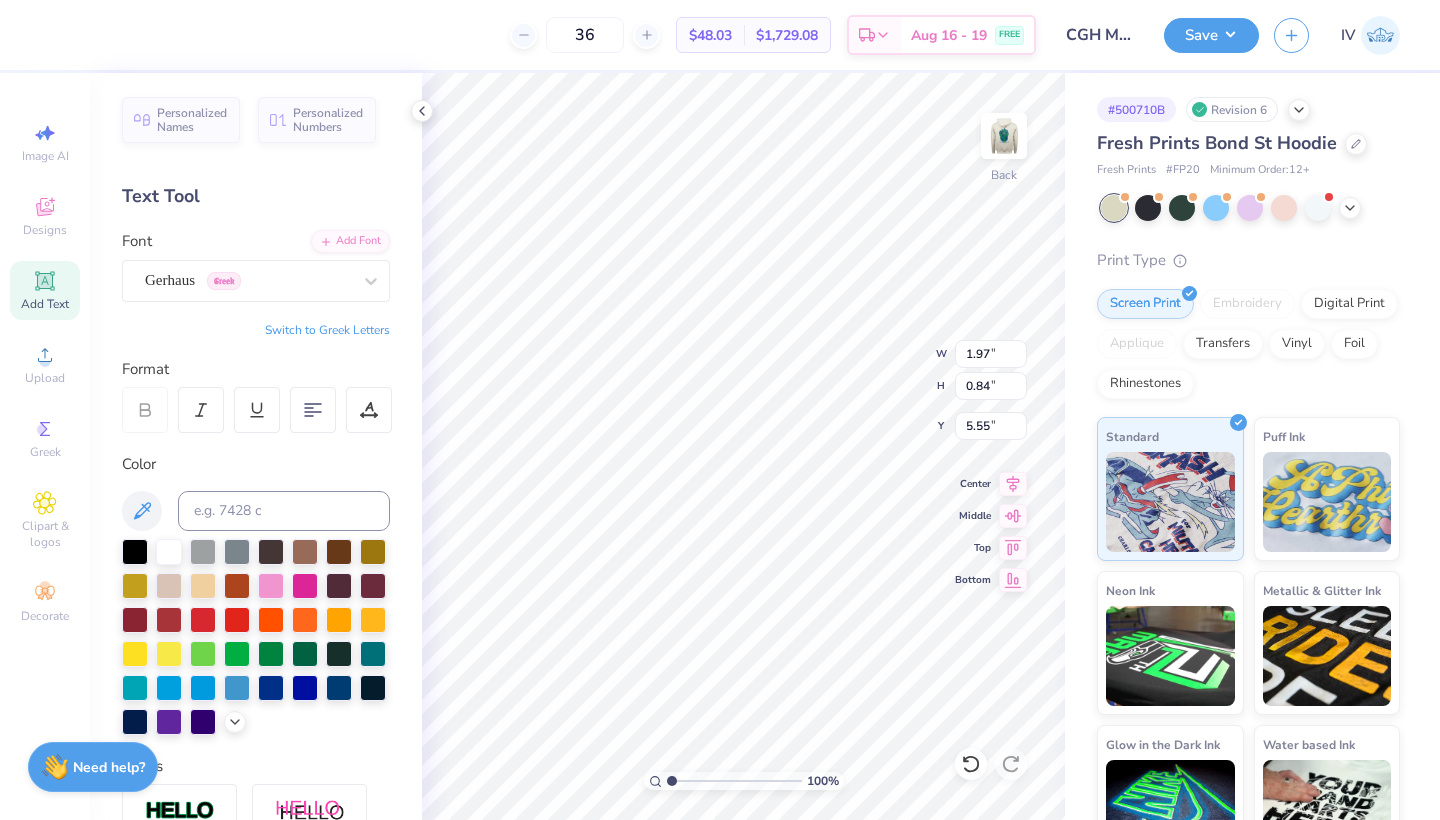 type on "1.88" 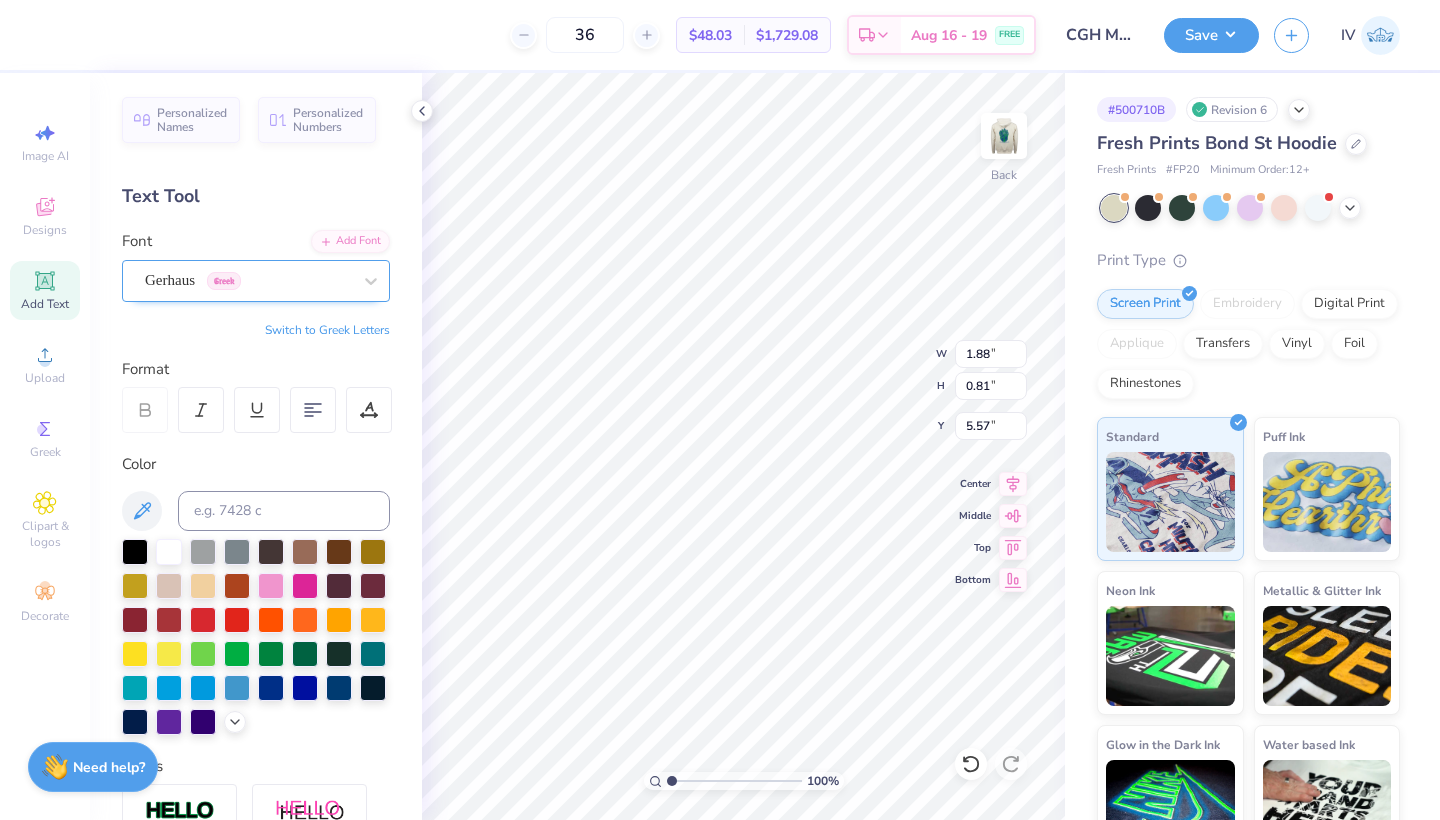 click on "[FONT] Greek" at bounding box center [248, 280] 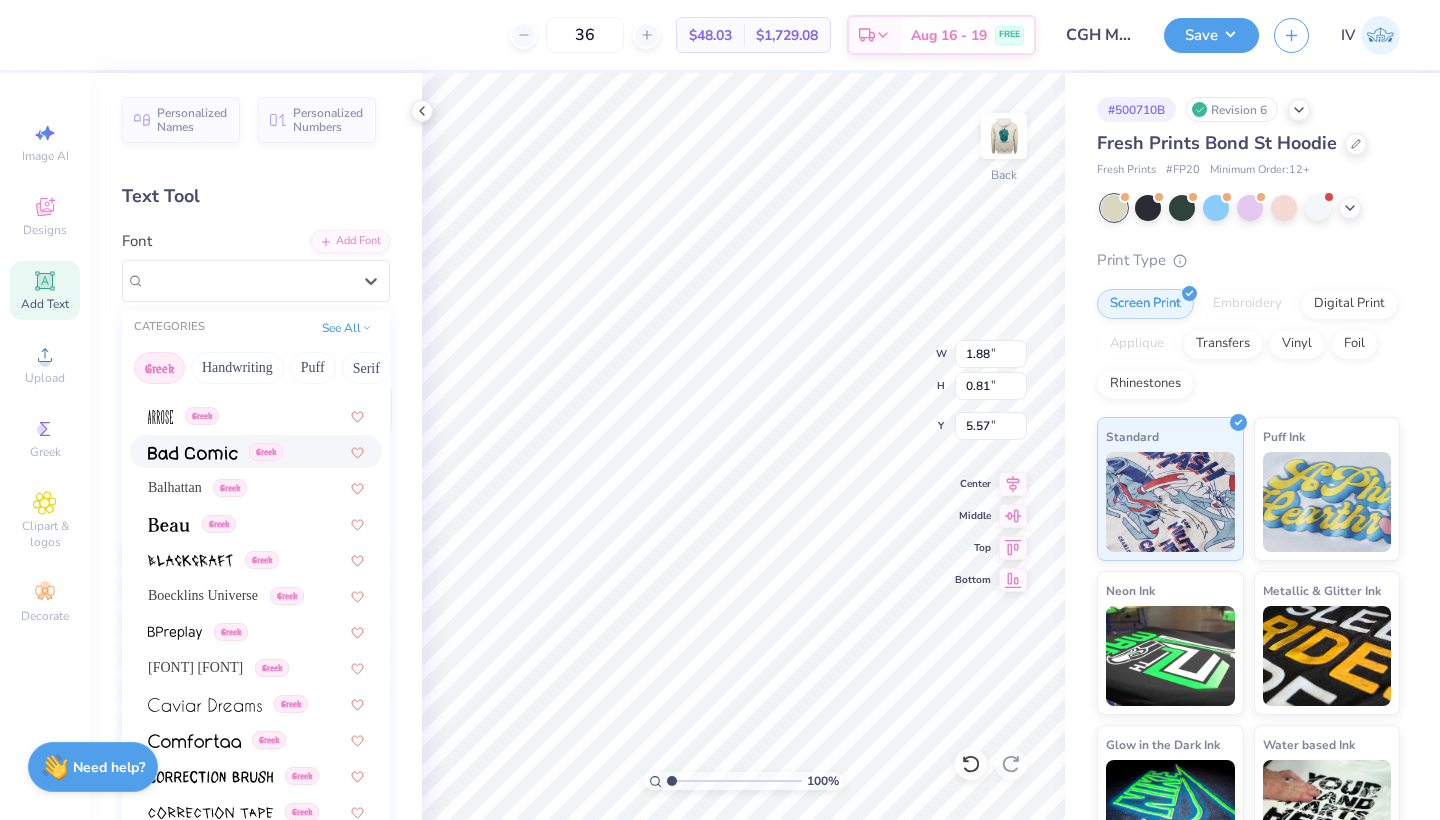 scroll, scrollTop: 188, scrollLeft: 0, axis: vertical 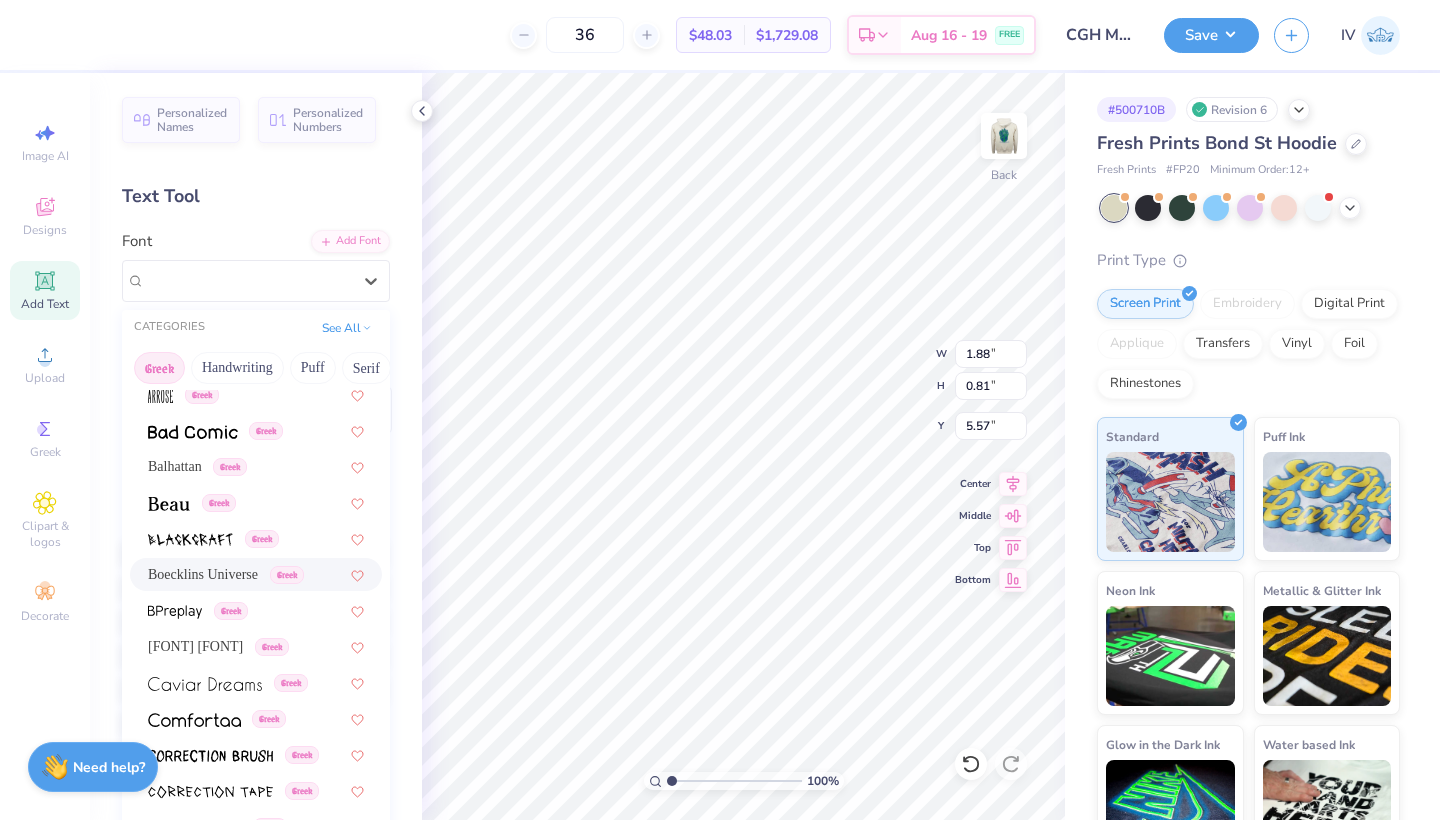 click on "Boecklins Universe" at bounding box center [203, 574] 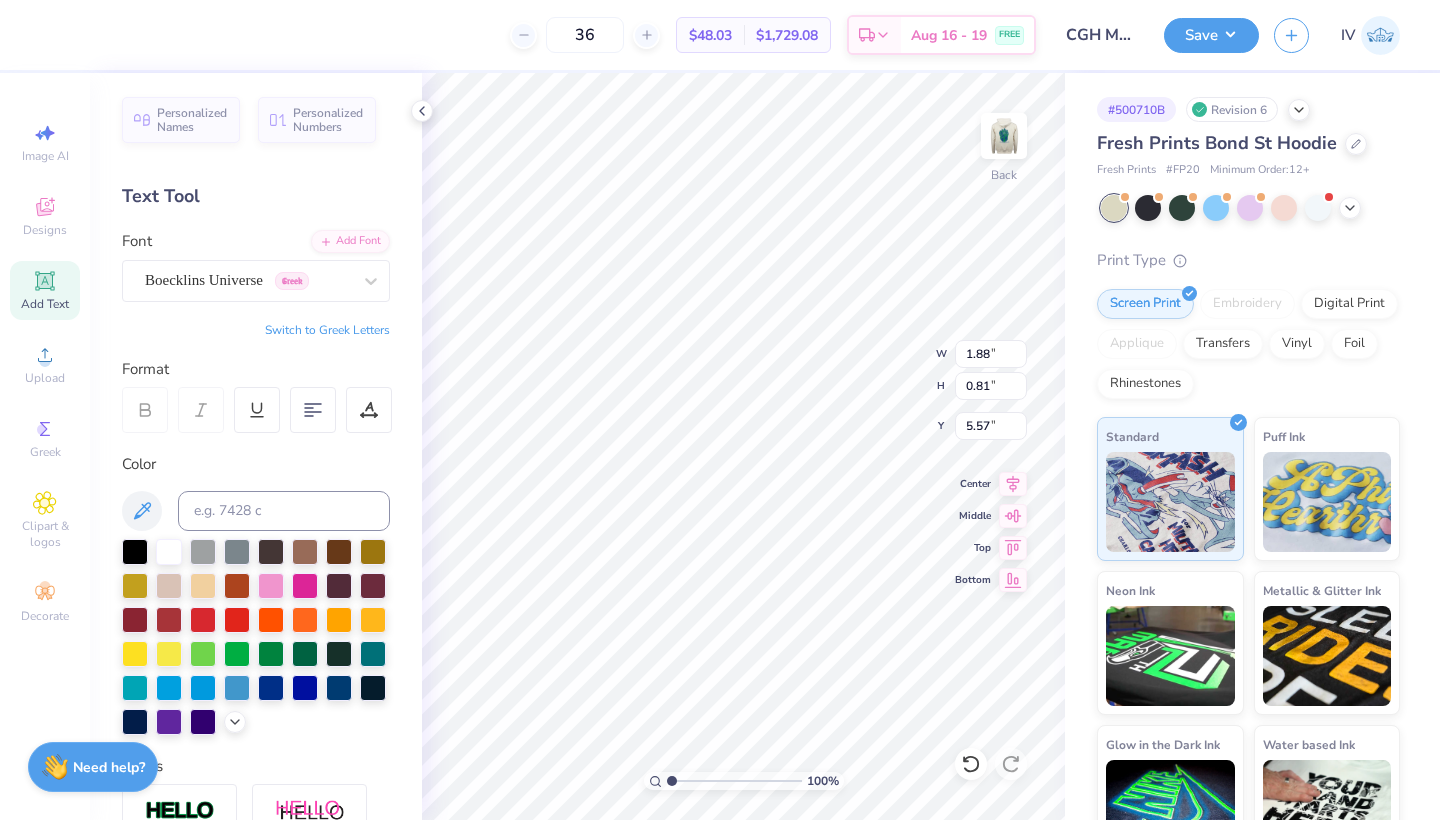 type on "2.16" 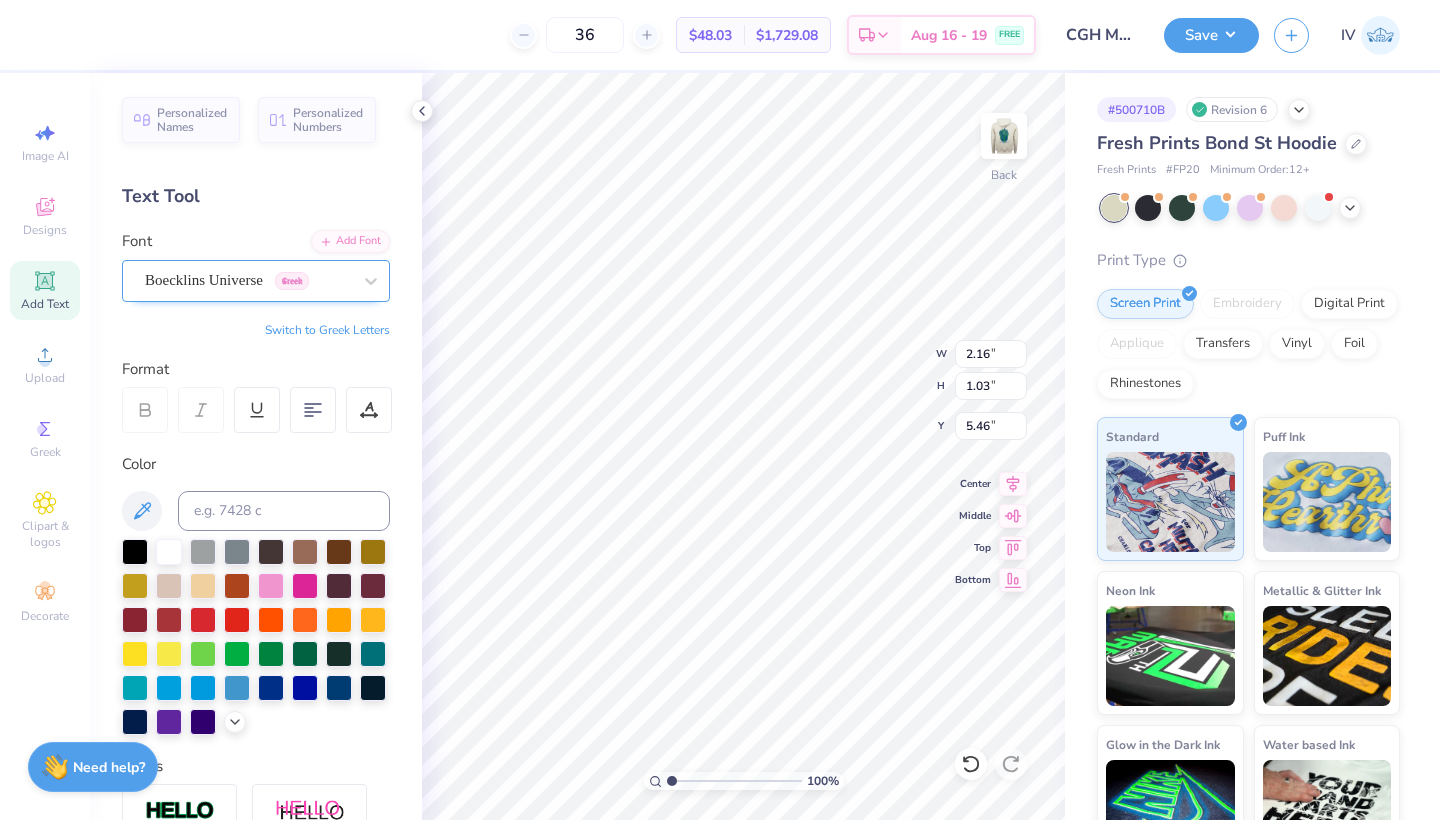 click at bounding box center [248, 280] 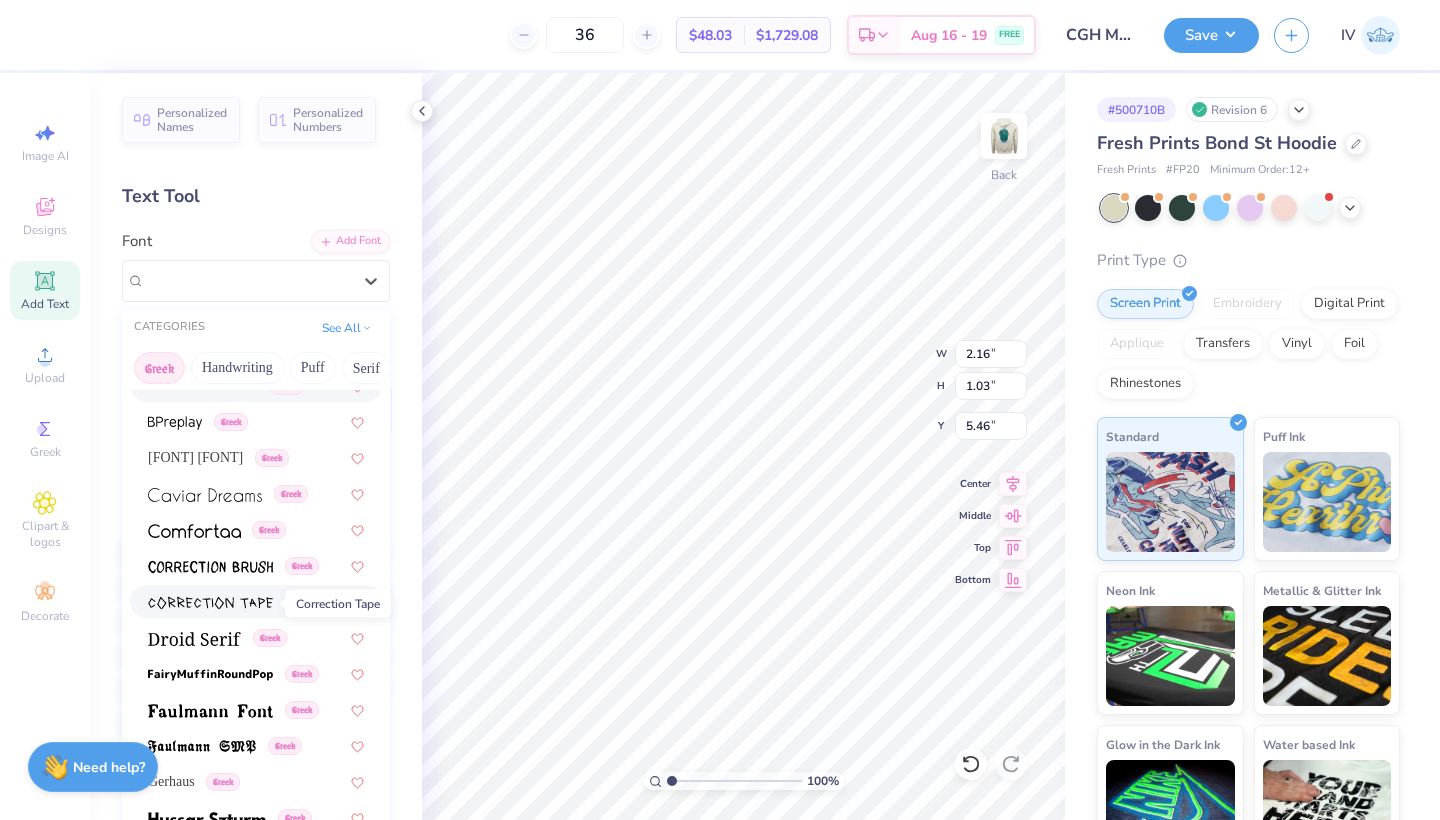 scroll, scrollTop: 407, scrollLeft: 0, axis: vertical 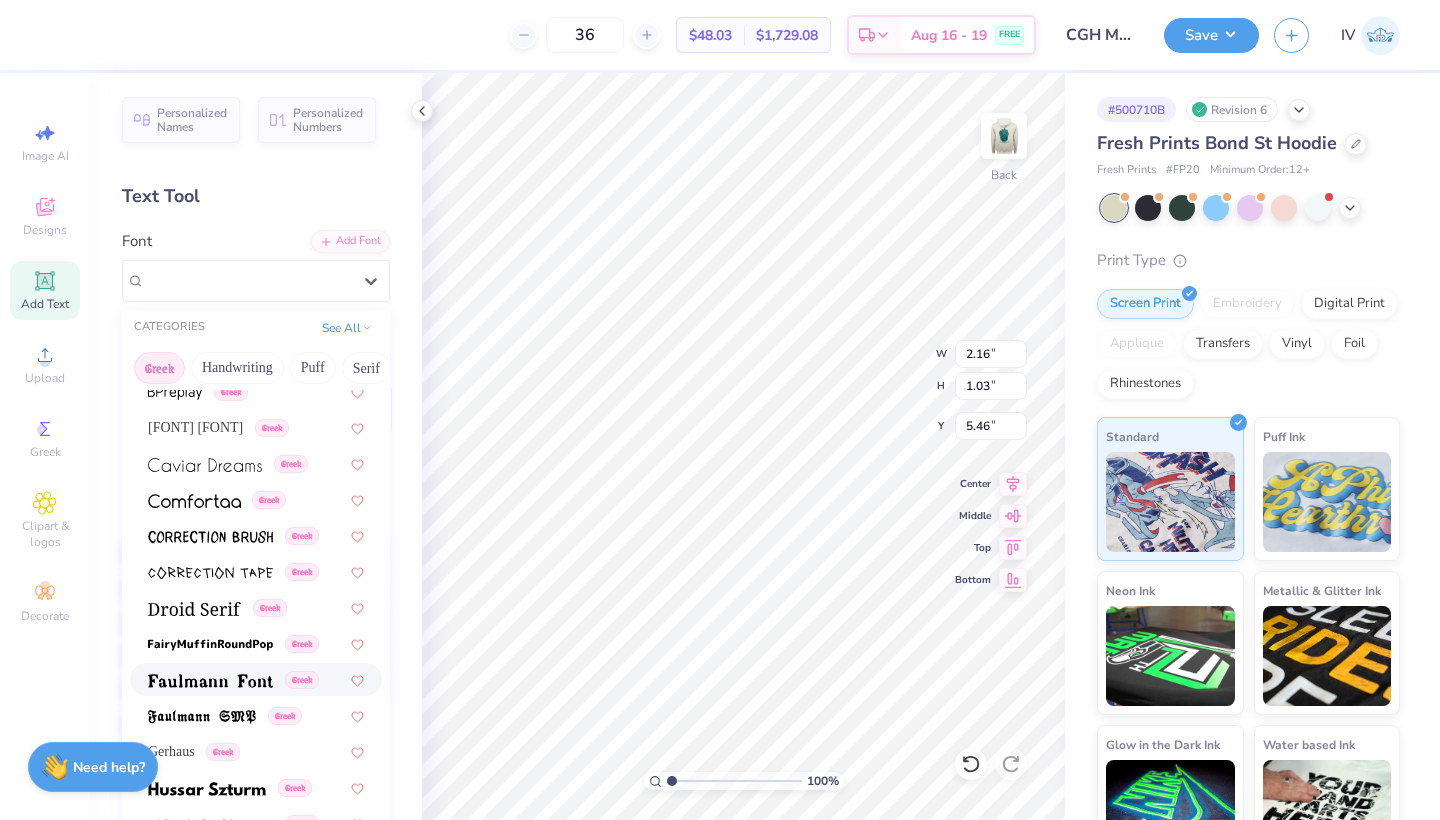 click on "Greek" at bounding box center (256, 679) 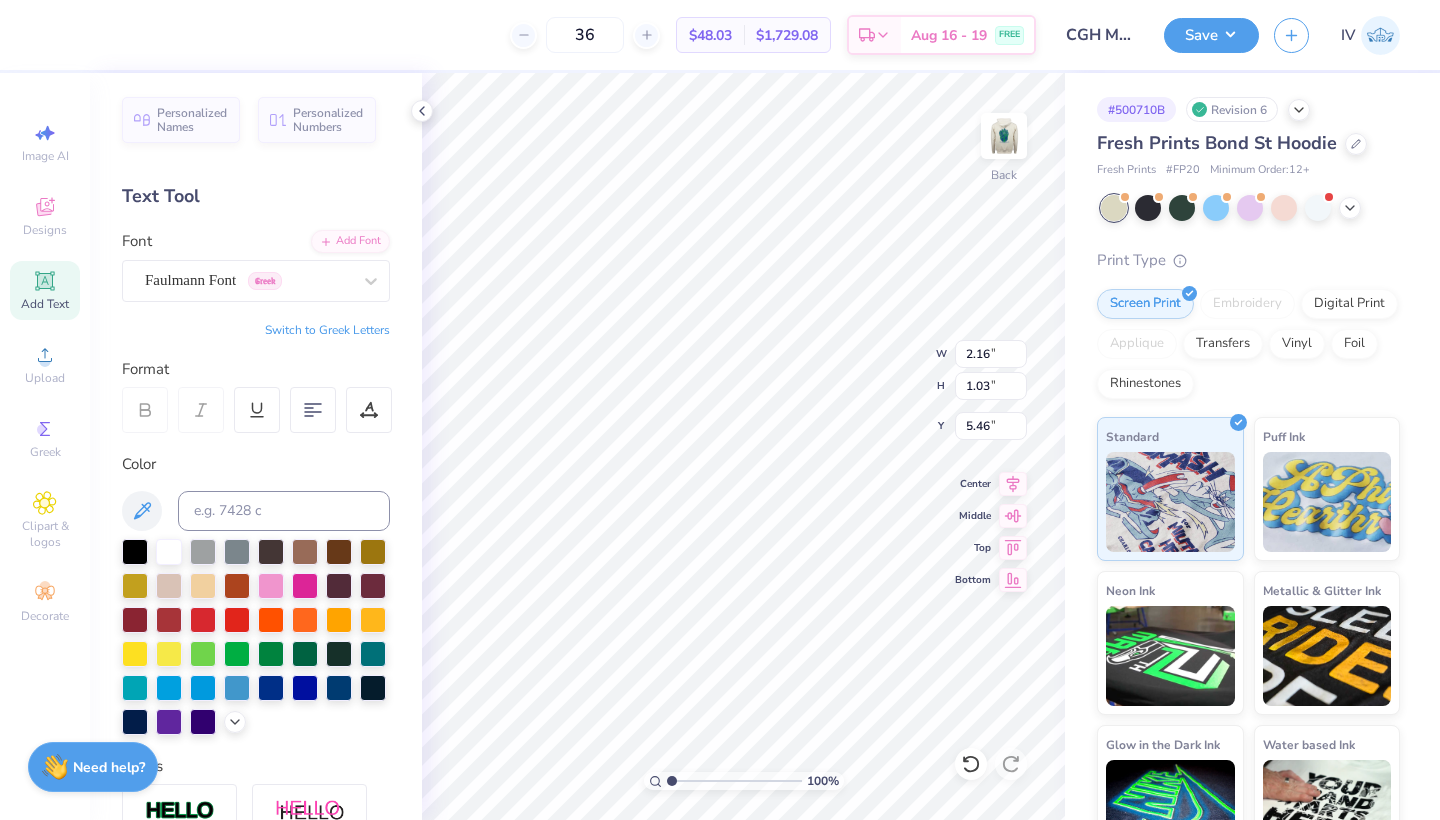 type on "2.31" 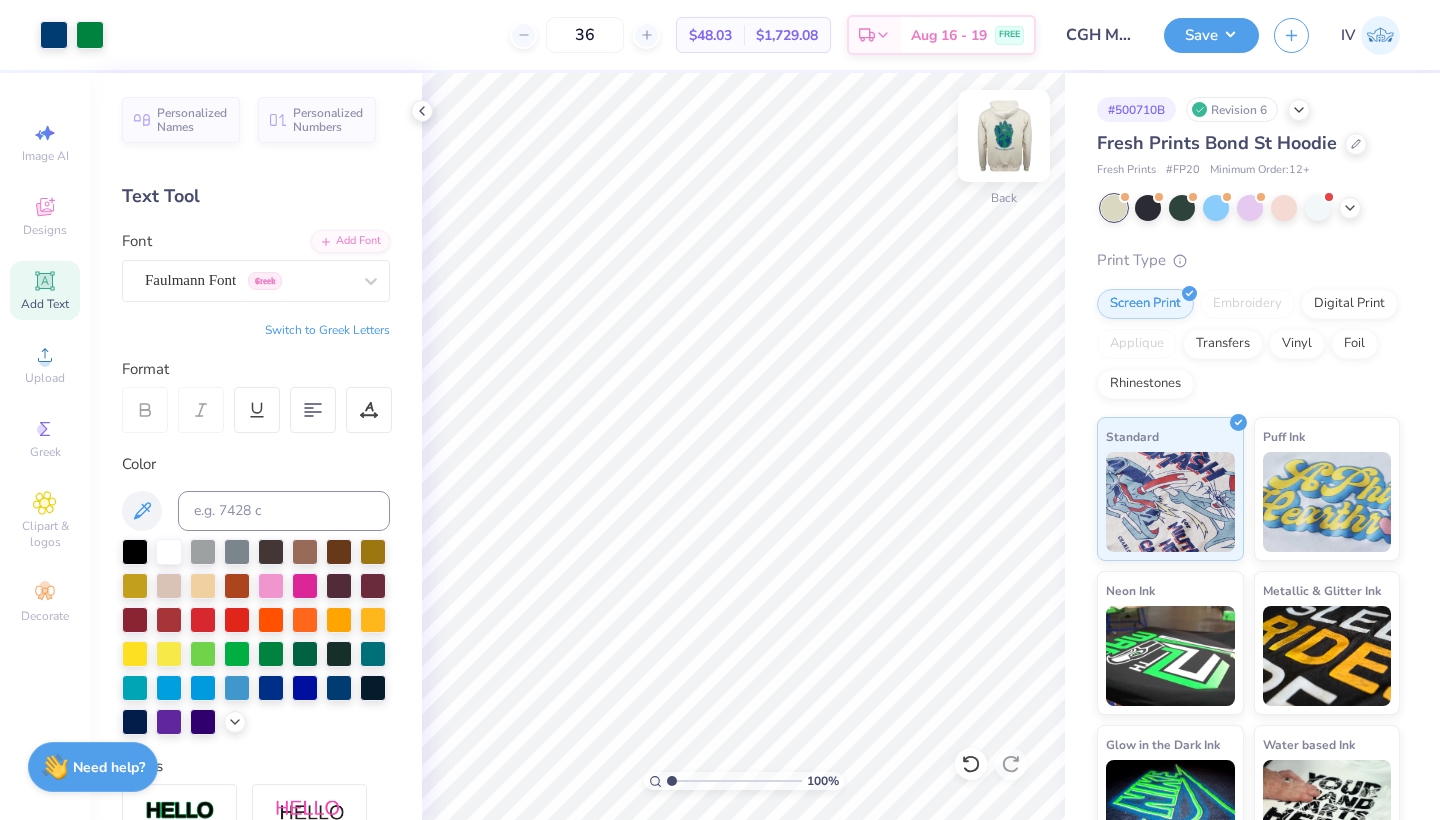 click at bounding box center (1004, 136) 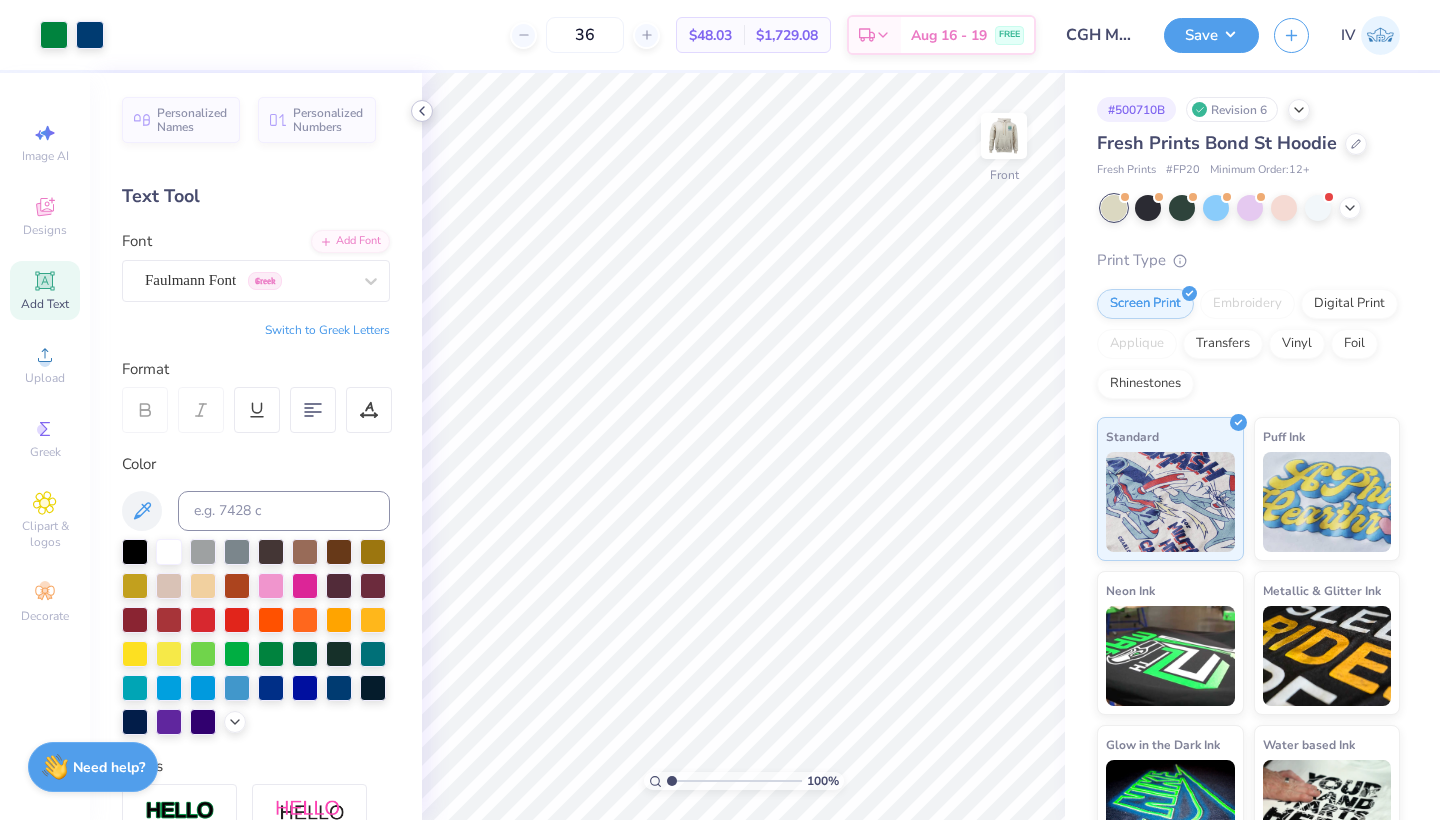 click 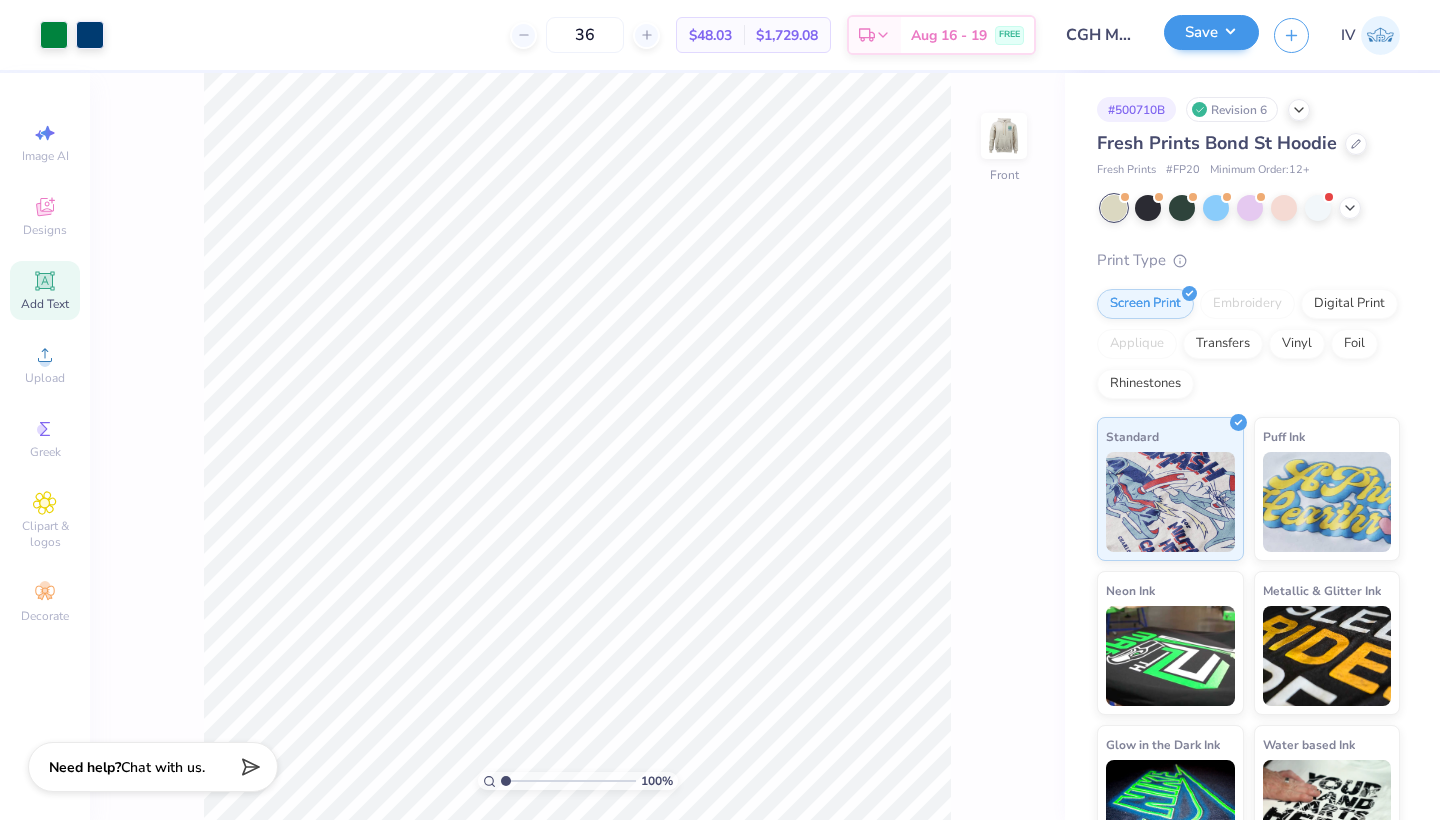 click on "Save" at bounding box center (1211, 32) 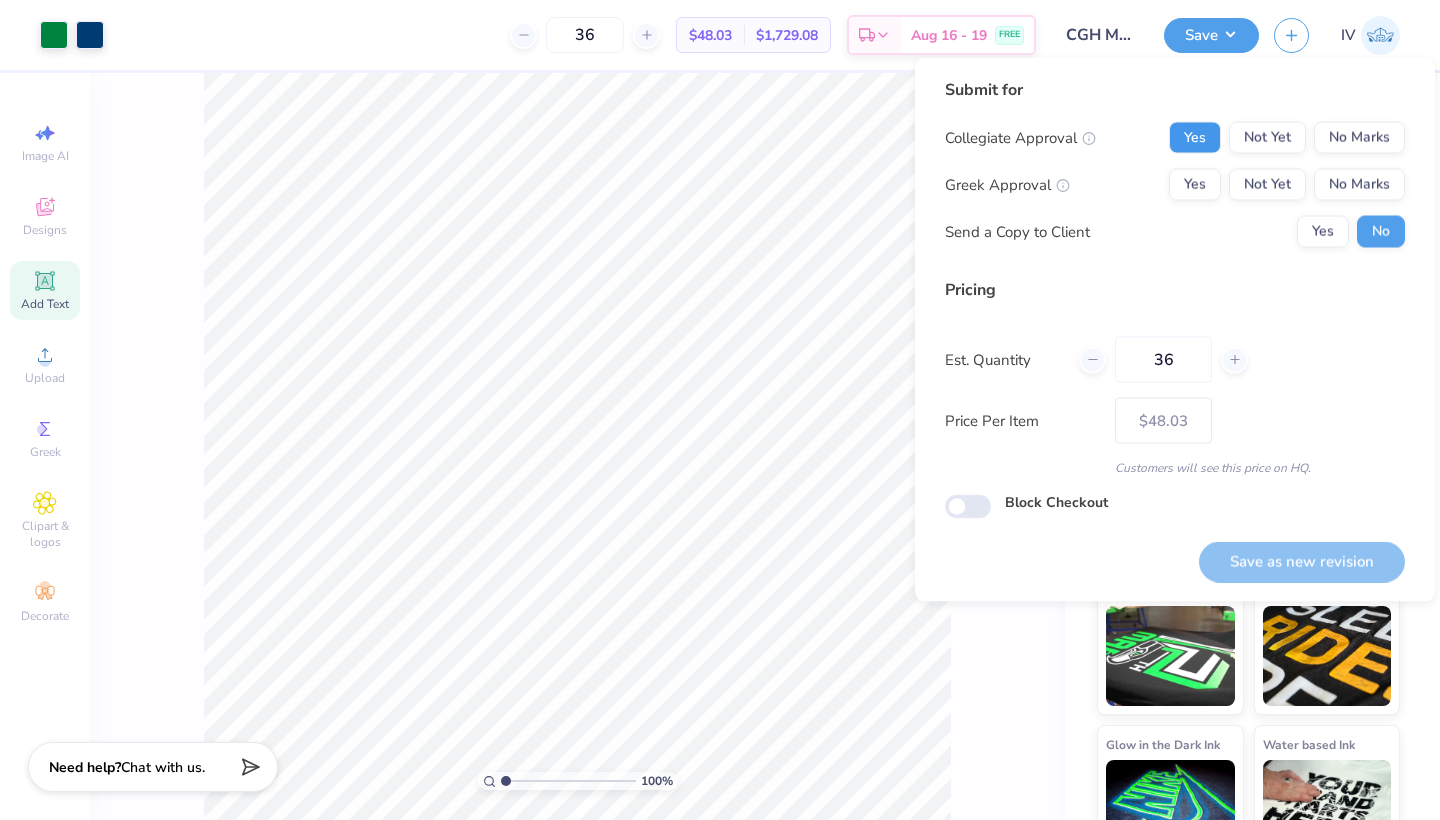 click on "Yes" at bounding box center [1195, 138] 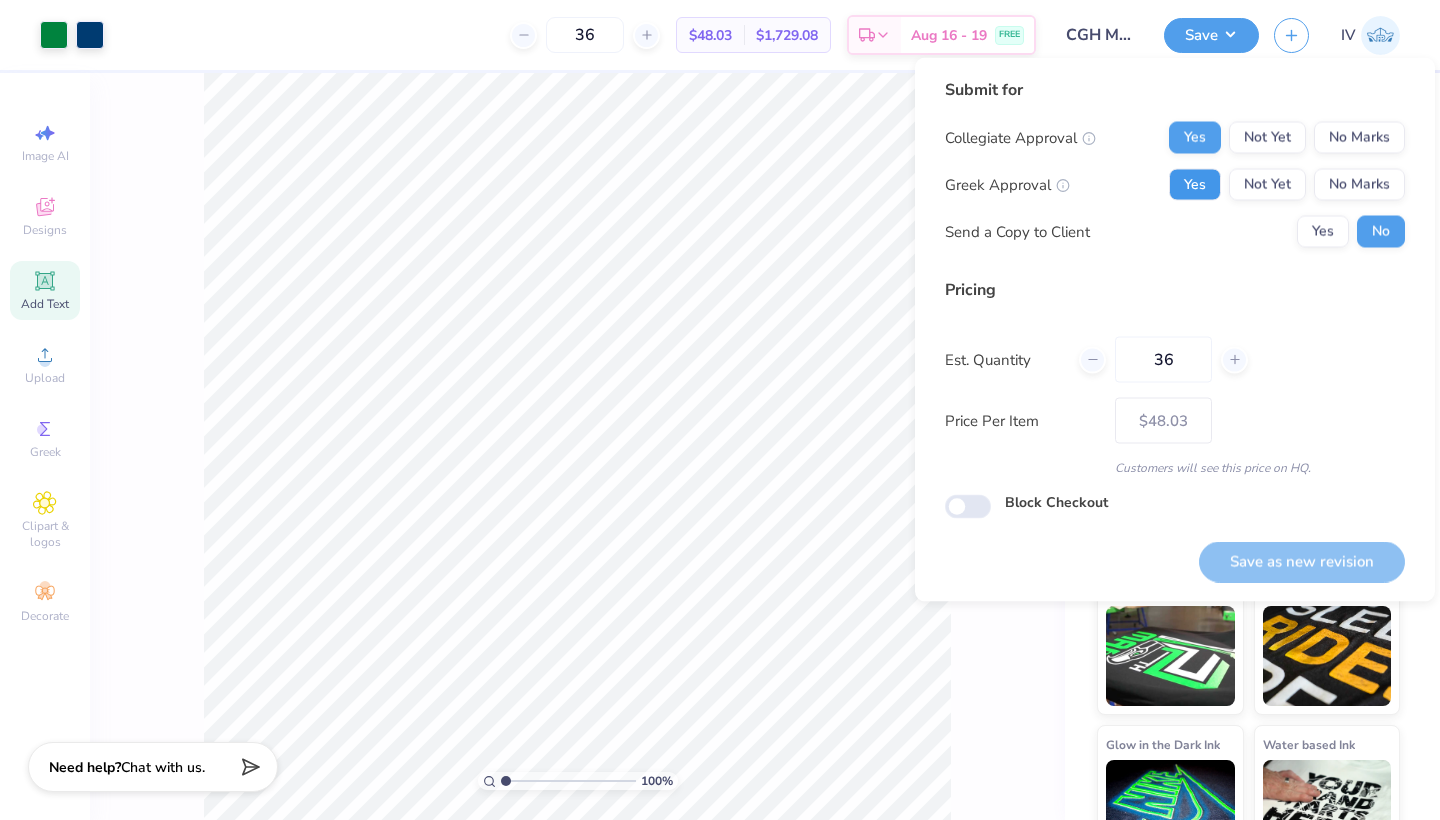 click on "Yes" at bounding box center [1195, 185] 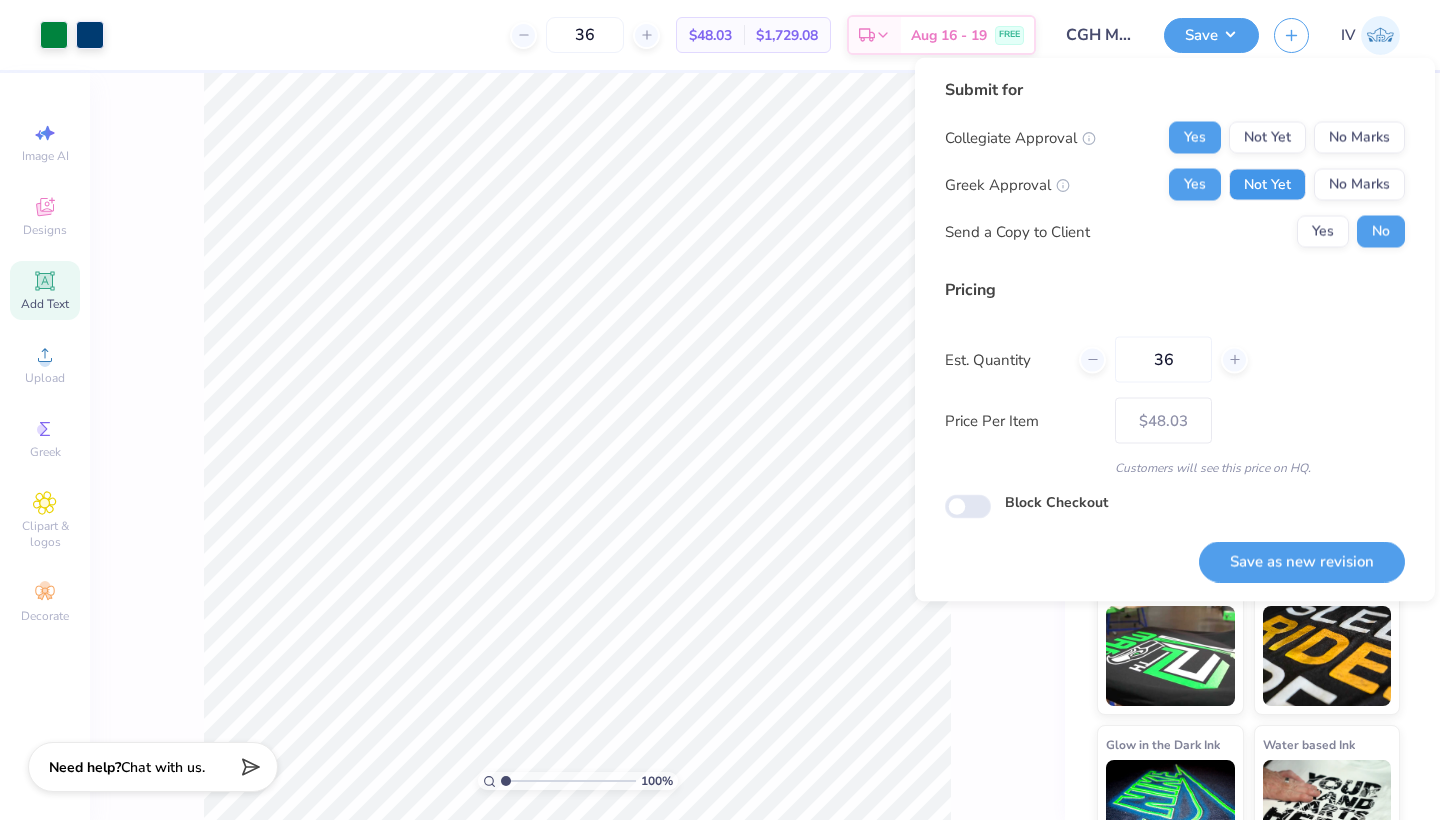 click on "Not Yet" at bounding box center (1267, 185) 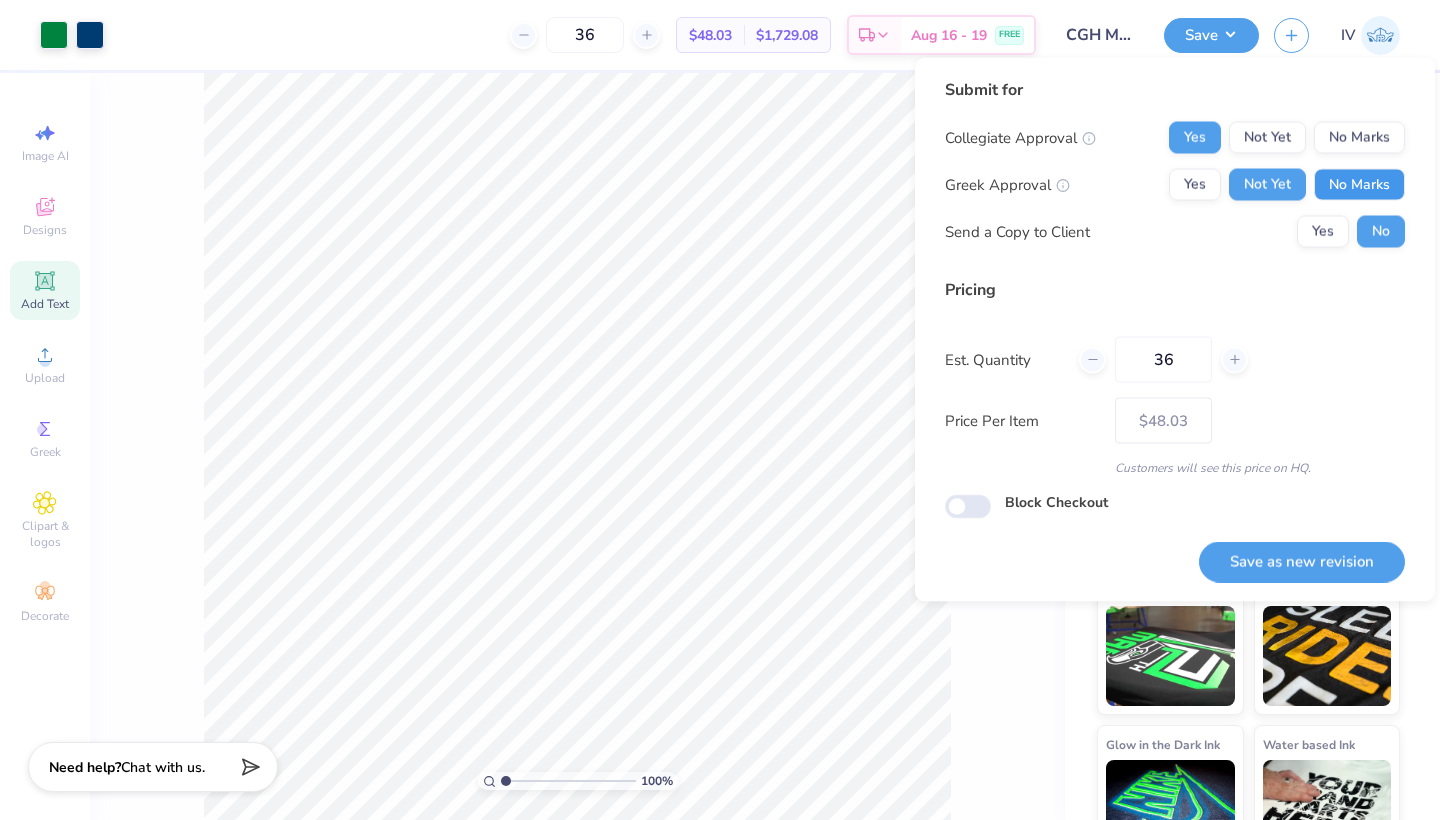 click on "No Marks" at bounding box center (1359, 185) 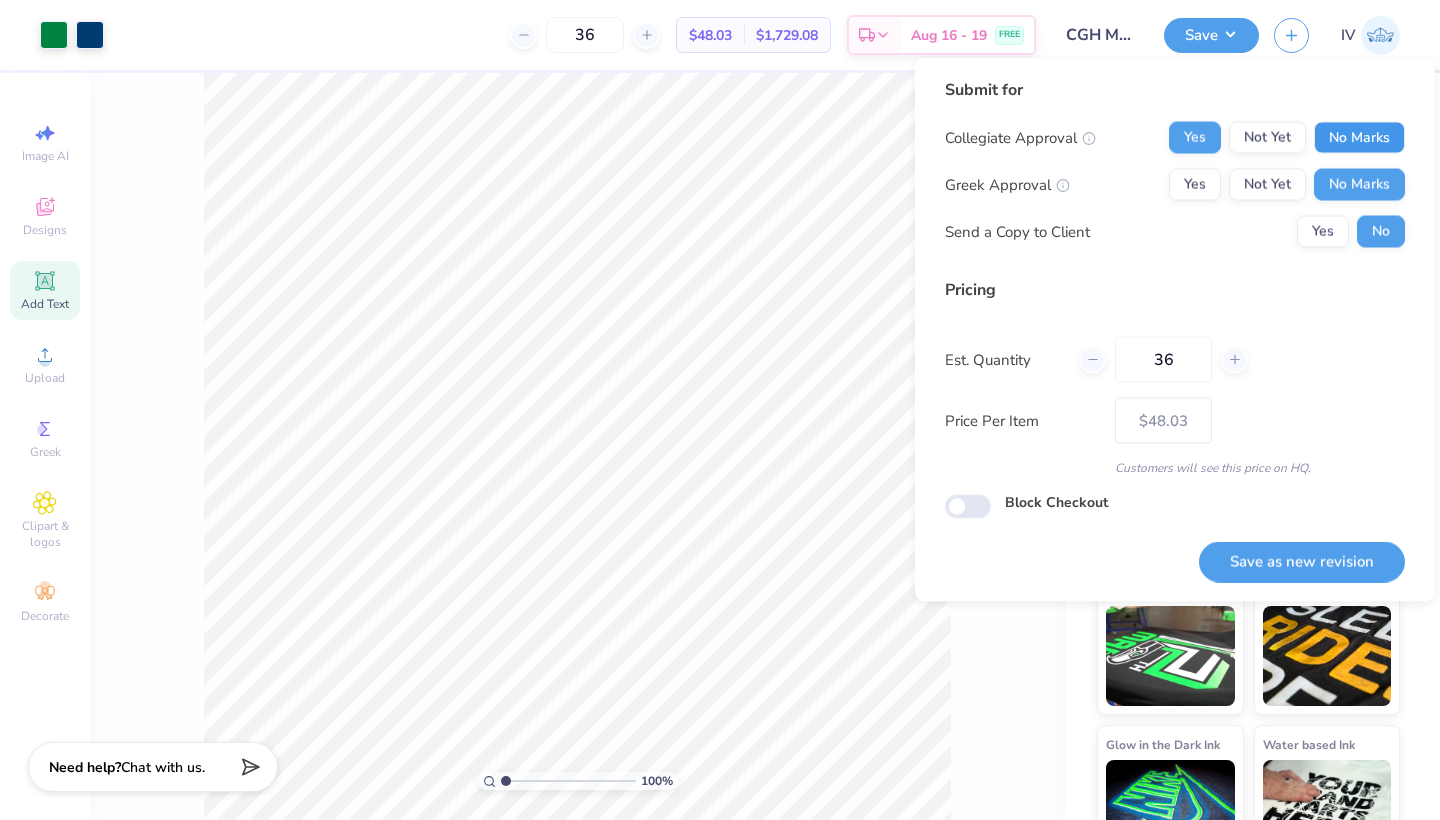 click on "No Marks" at bounding box center (1359, 138) 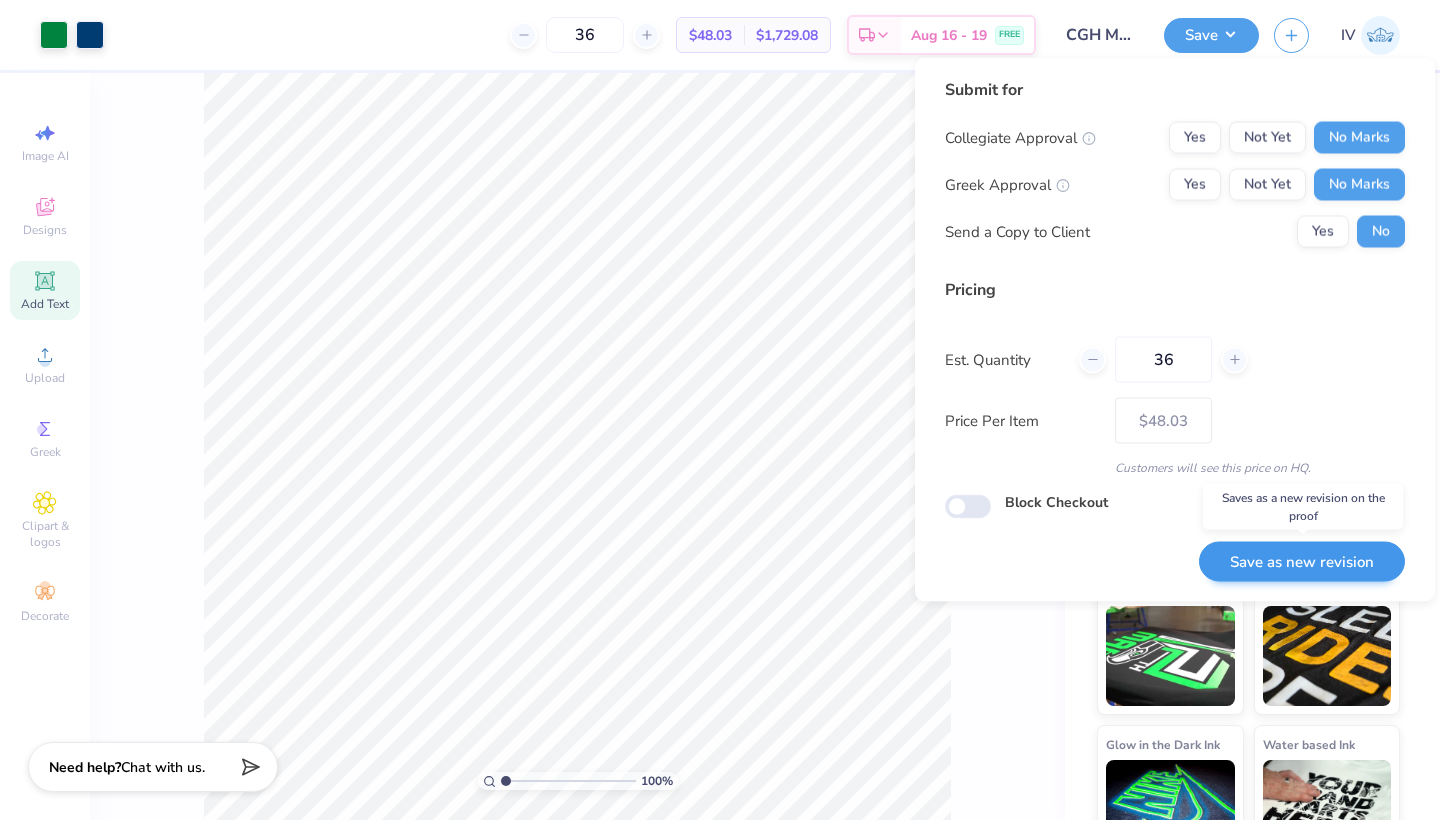click on "Save as new revision" at bounding box center [1302, 561] 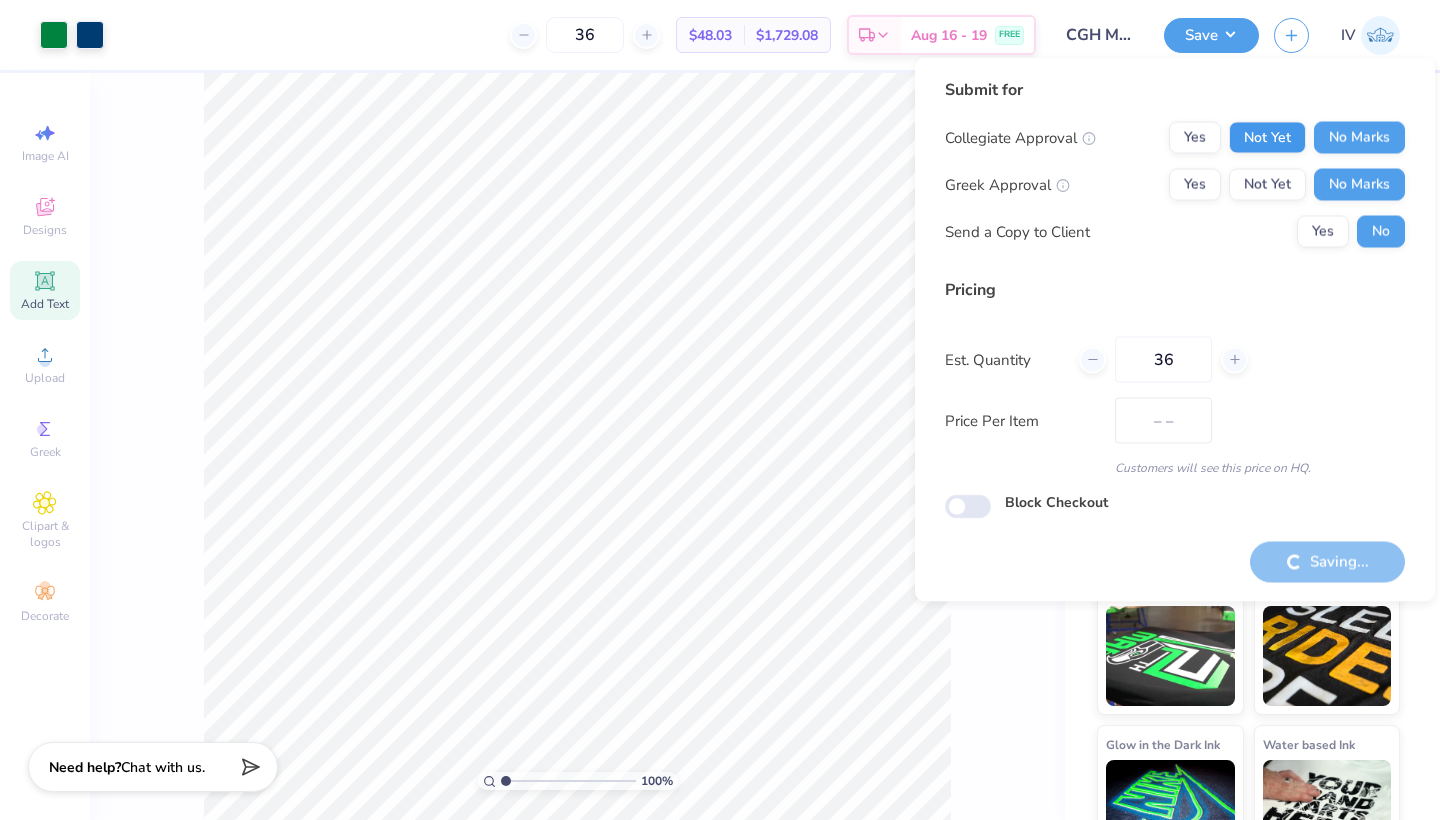 type on "$48.03" 